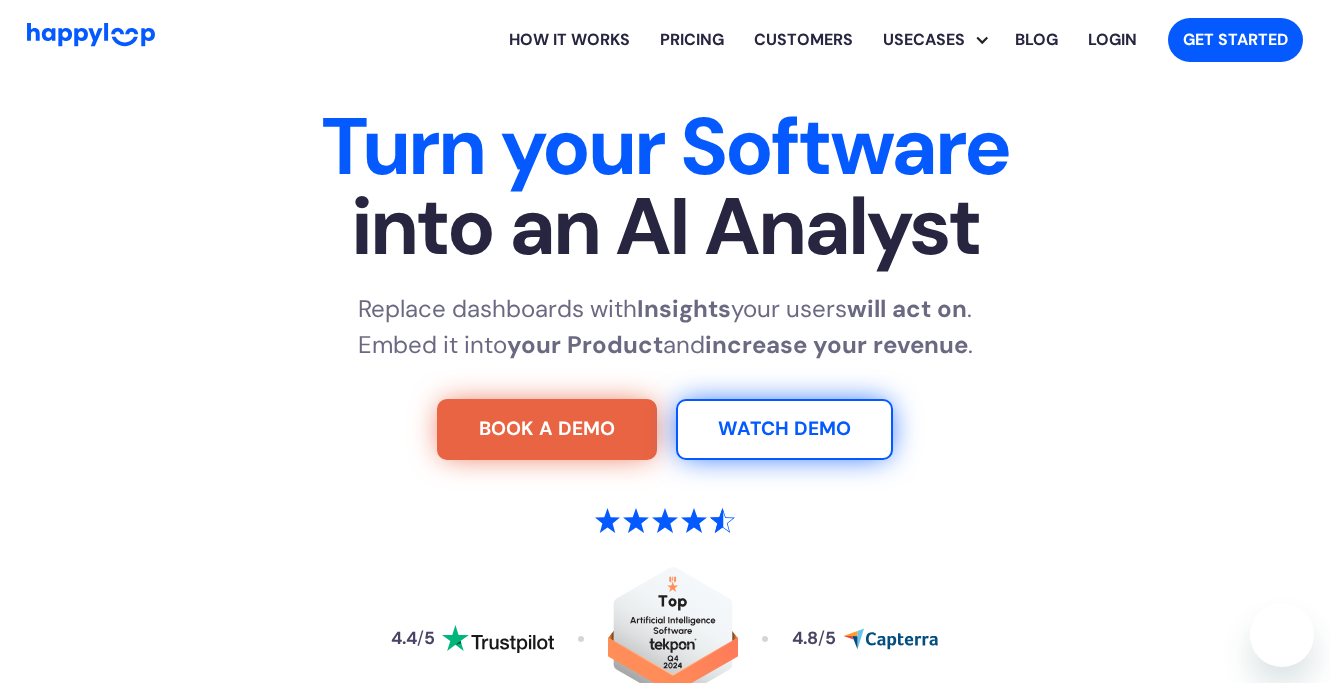 scroll, scrollTop: 0, scrollLeft: 0, axis: both 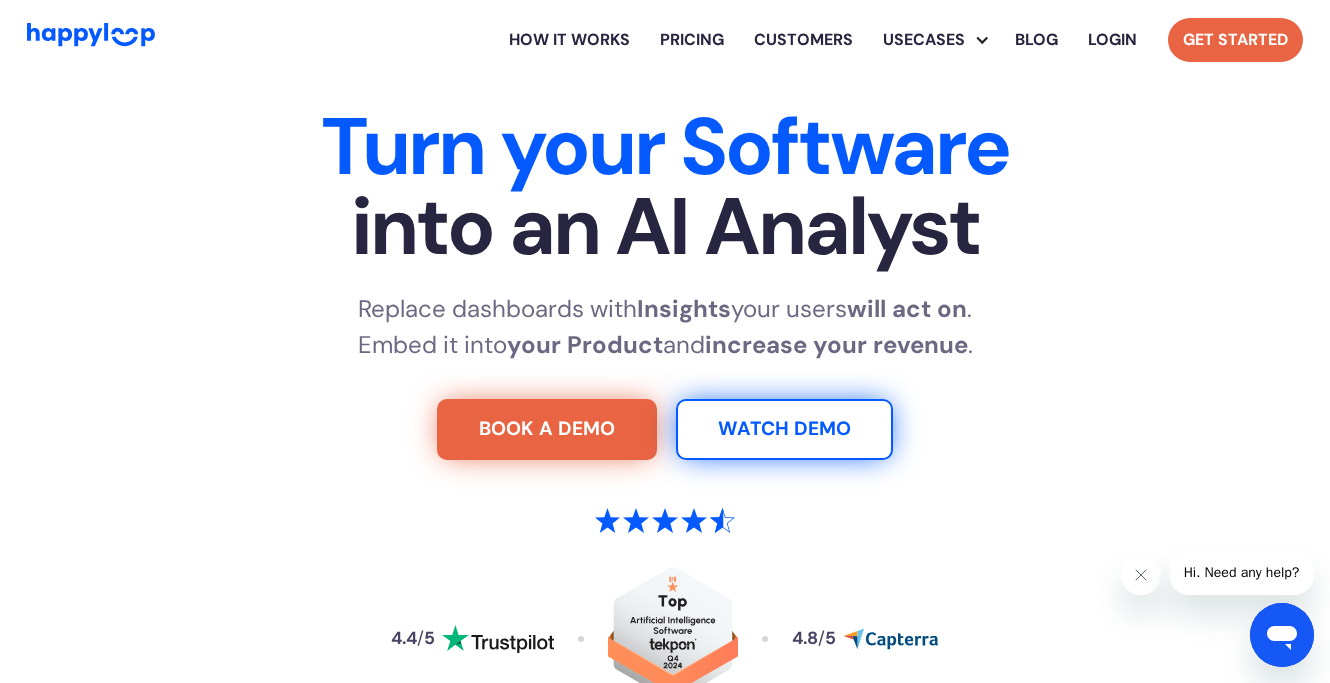 click on "Get Started" at bounding box center [1235, 40] 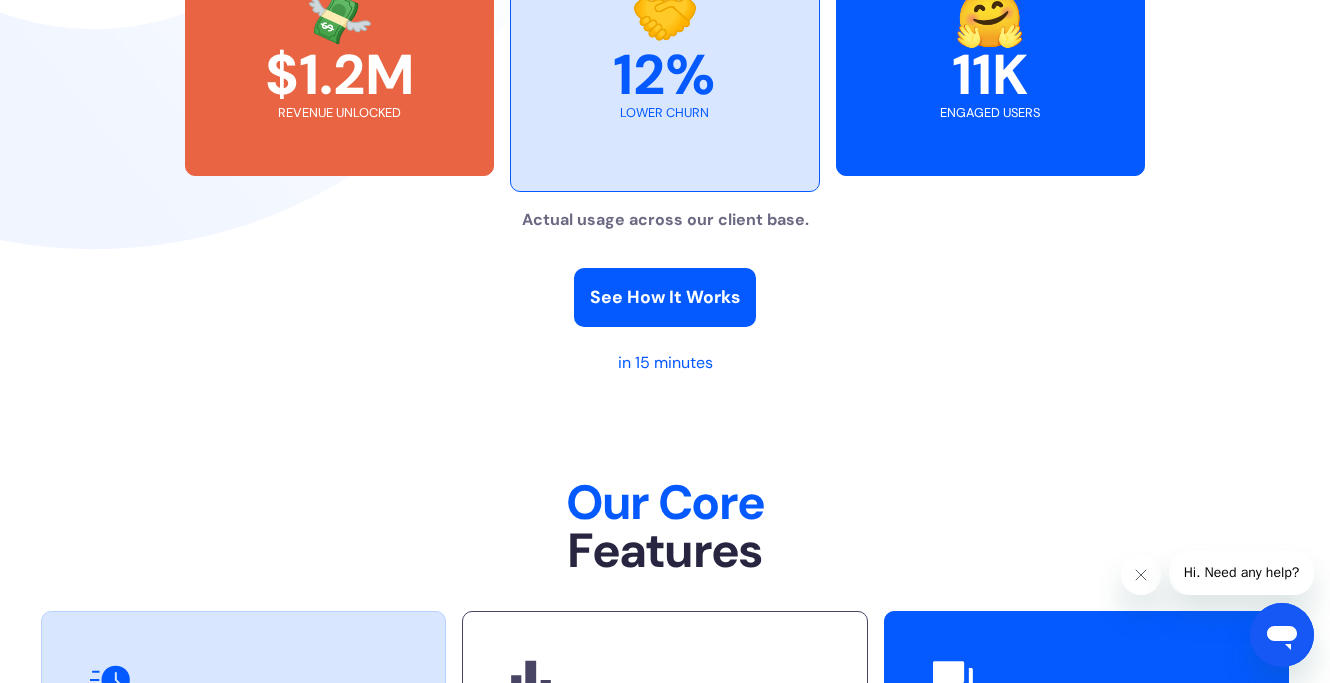 scroll, scrollTop: 4103, scrollLeft: 0, axis: vertical 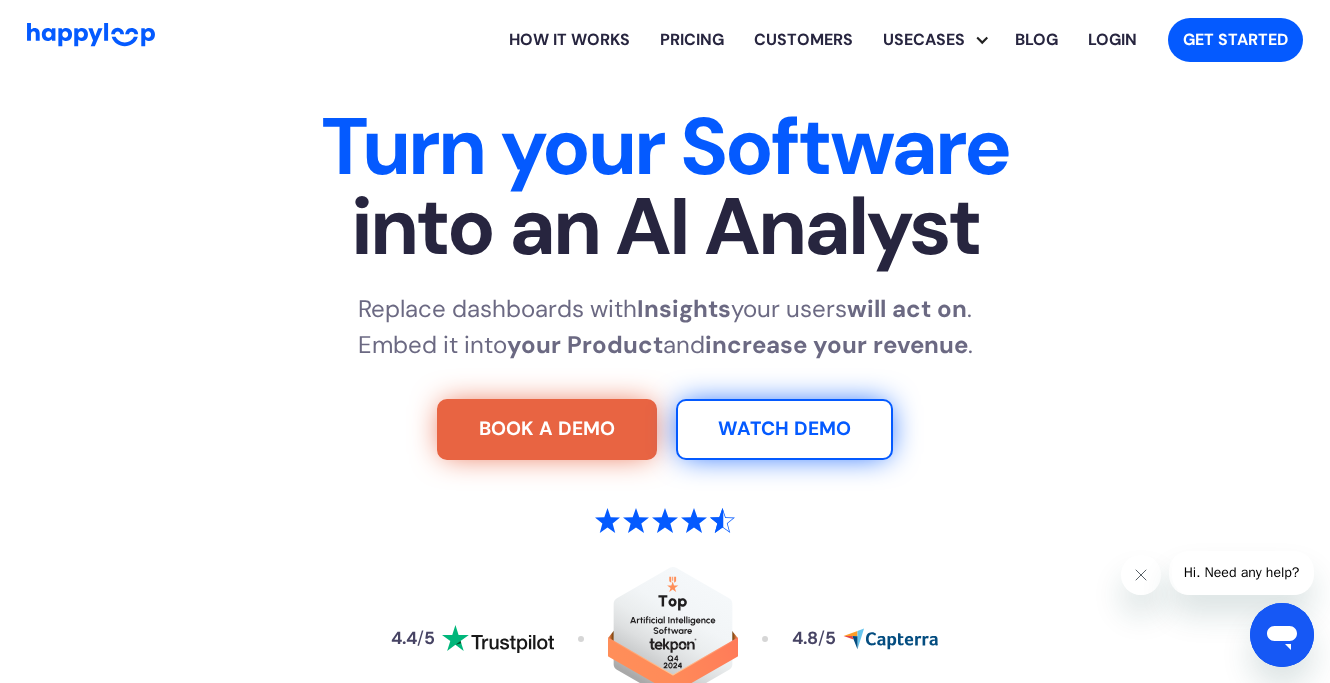 click on "Login" at bounding box center [1112, 40] 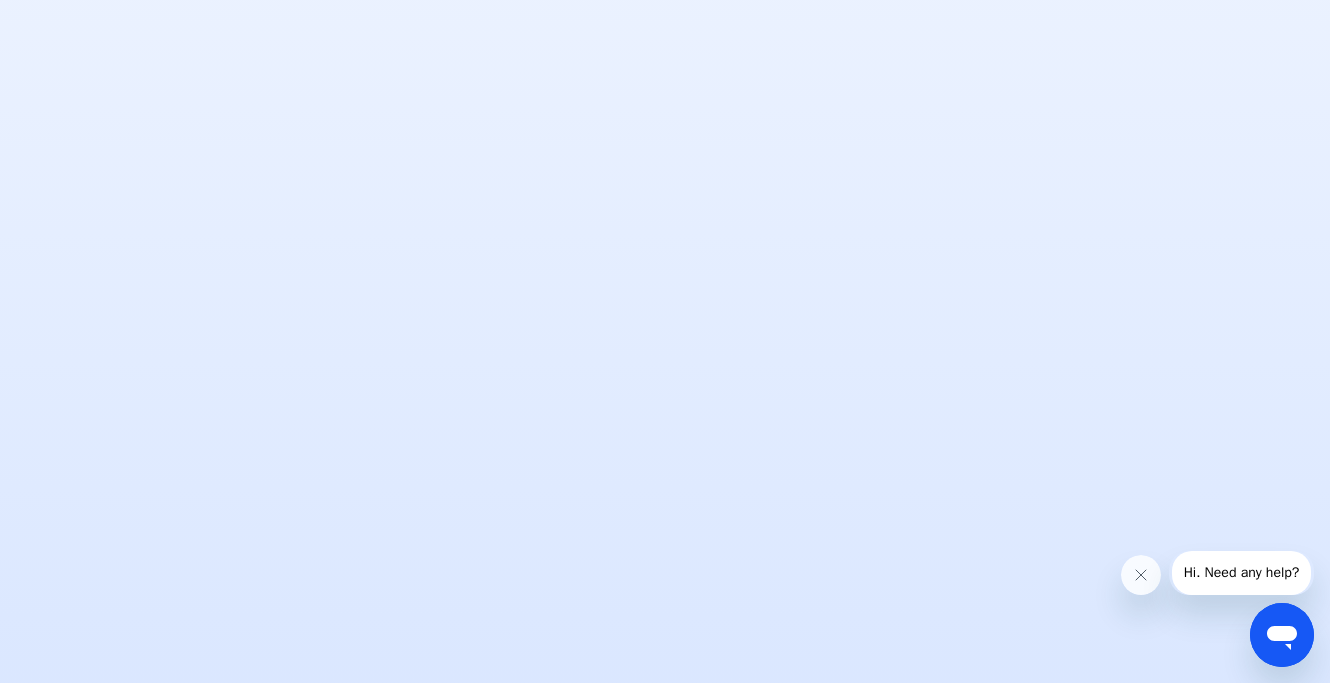 scroll, scrollTop: 1663, scrollLeft: 0, axis: vertical 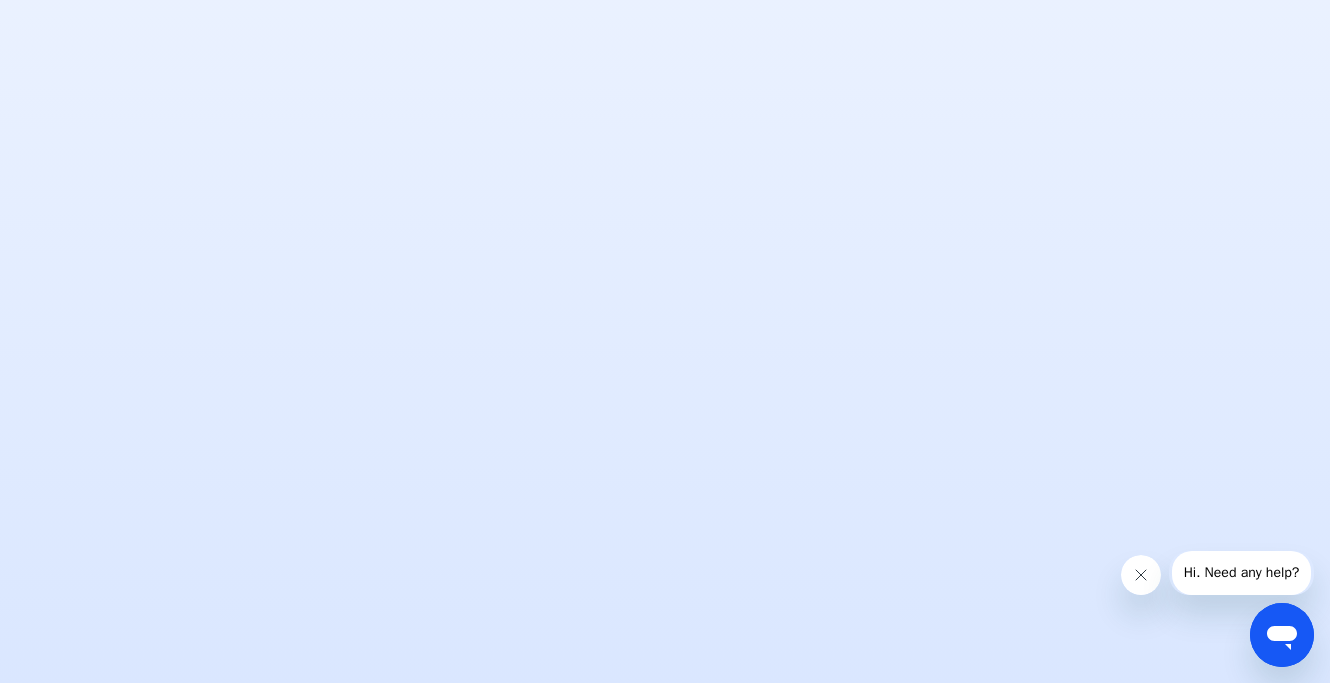 click at bounding box center [1141, 575] 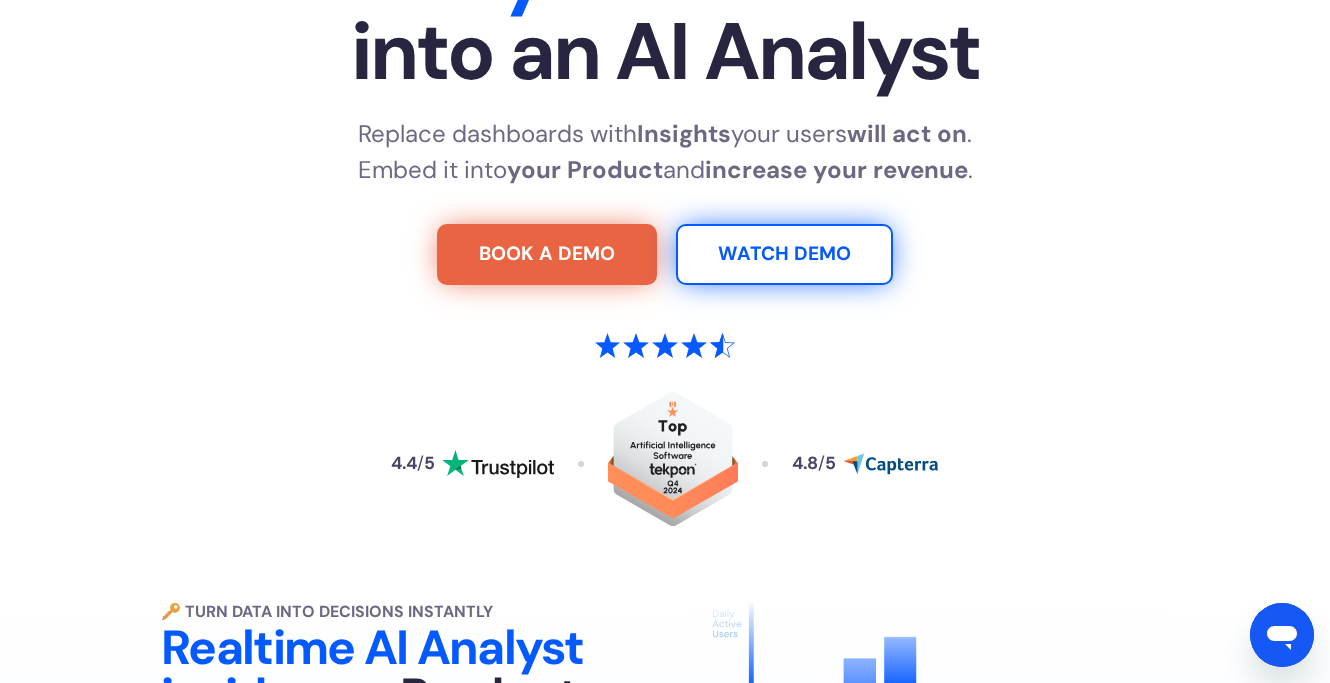 scroll, scrollTop: 0, scrollLeft: 0, axis: both 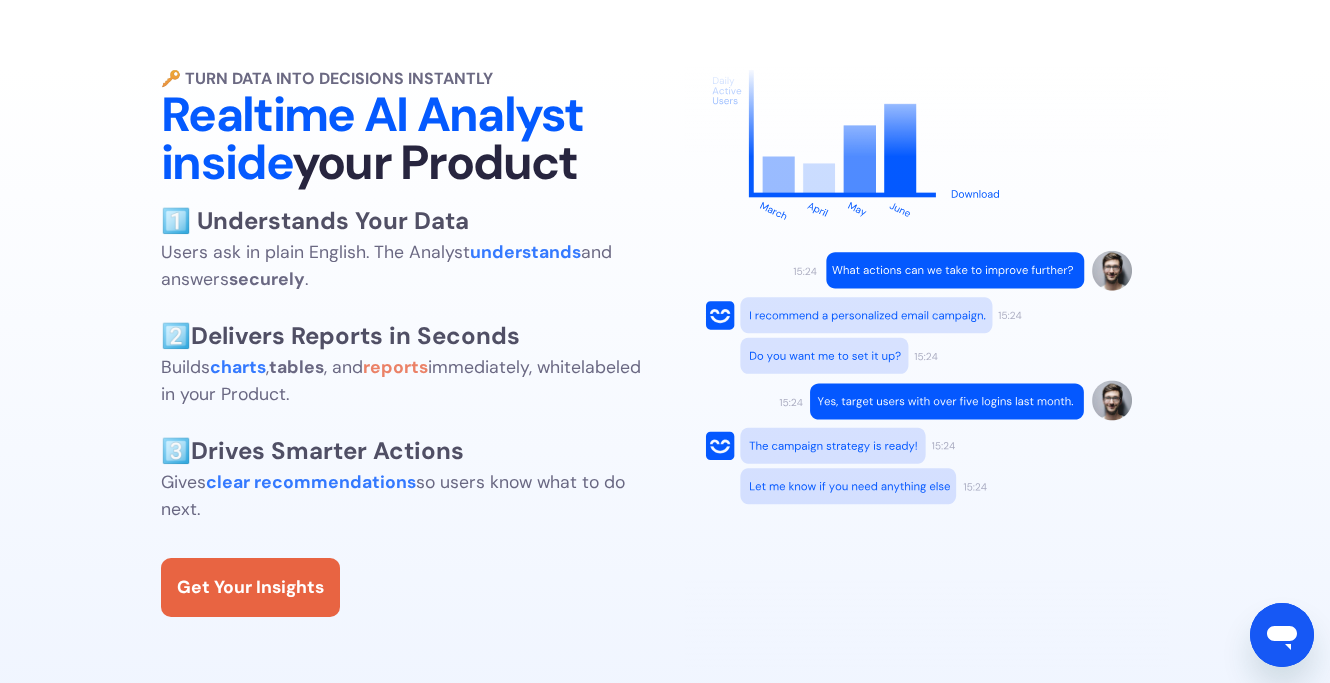 click on "Get Your Insights" at bounding box center [250, 587] 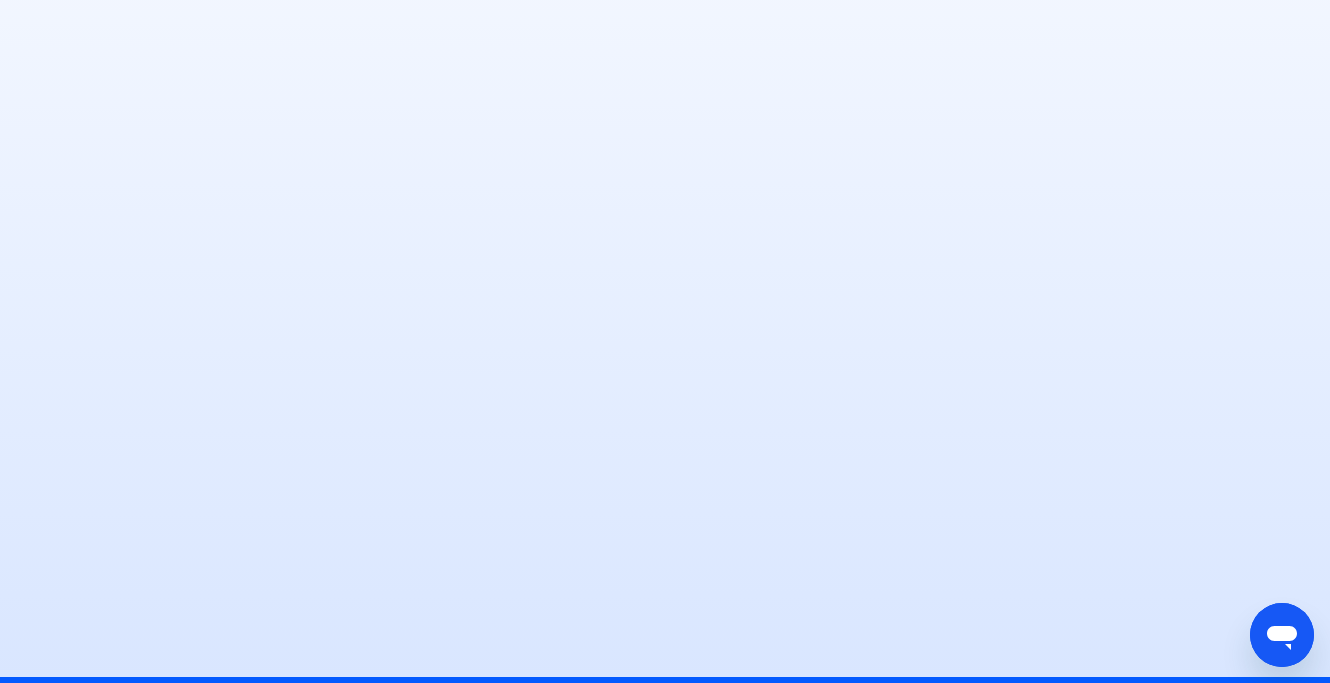 scroll, scrollTop: 9285, scrollLeft: 0, axis: vertical 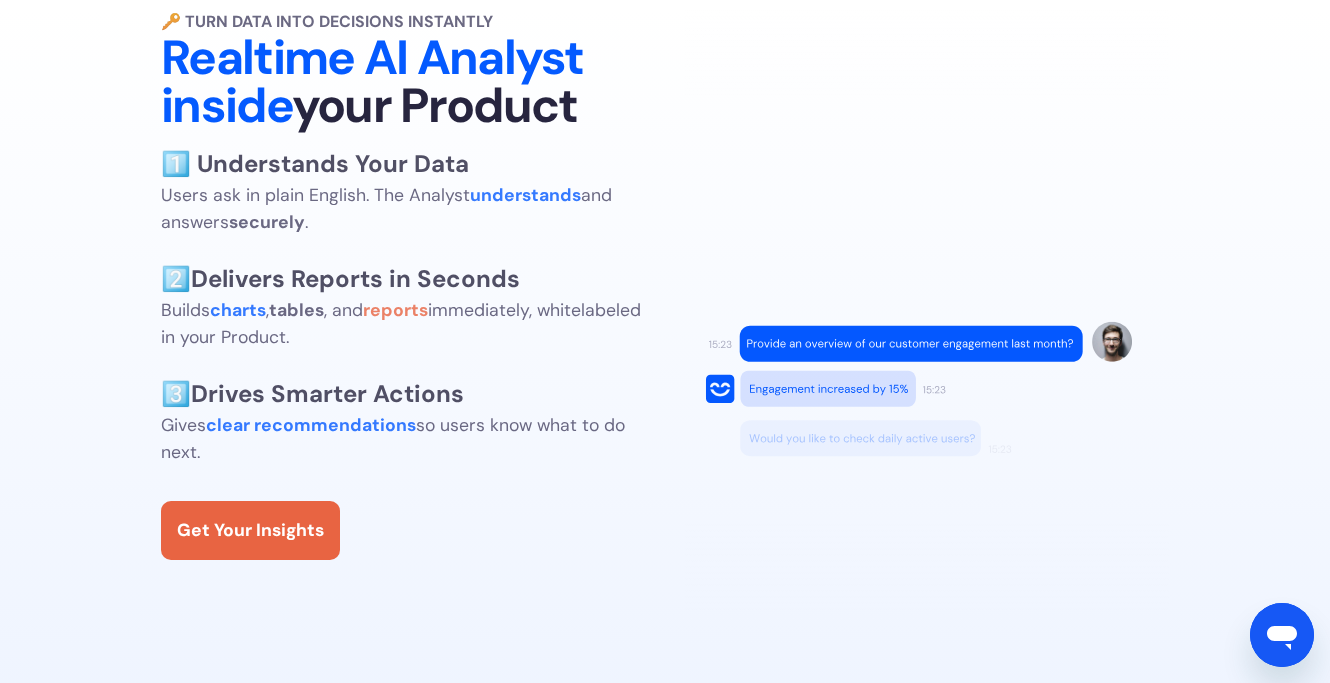 click on "Get Your Insights" at bounding box center (250, 530) 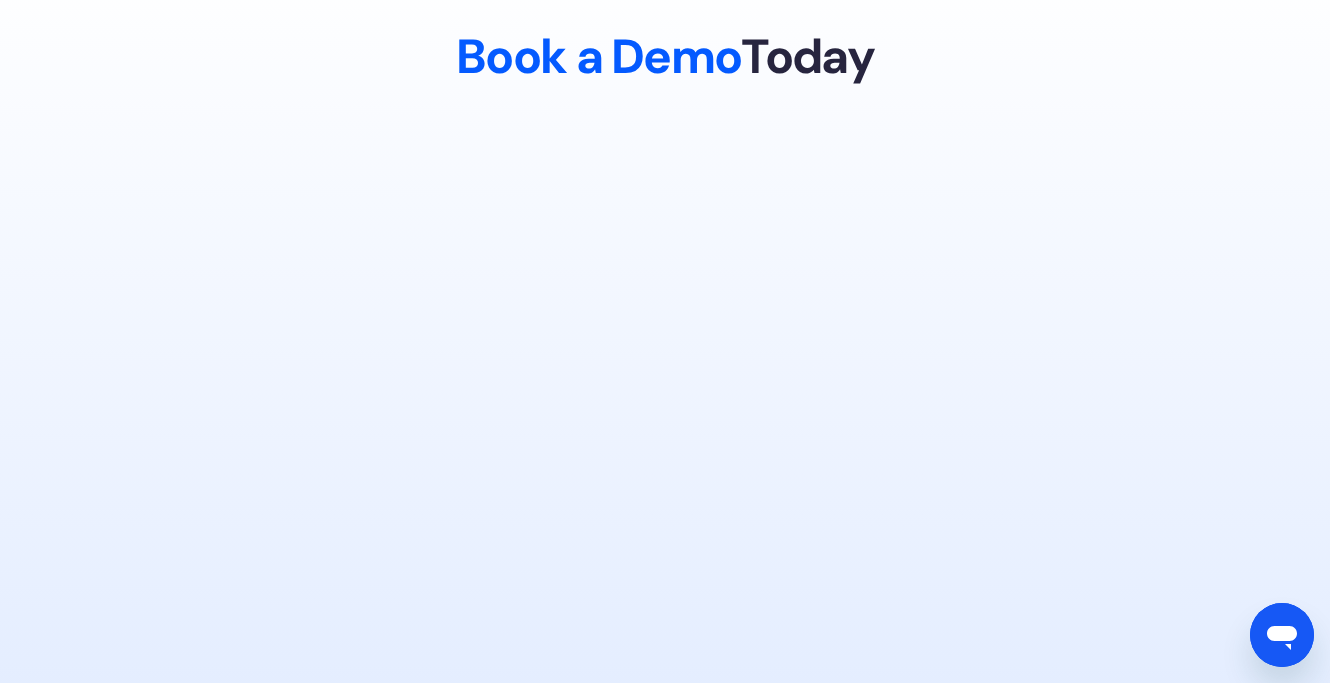 scroll, scrollTop: 9271, scrollLeft: 0, axis: vertical 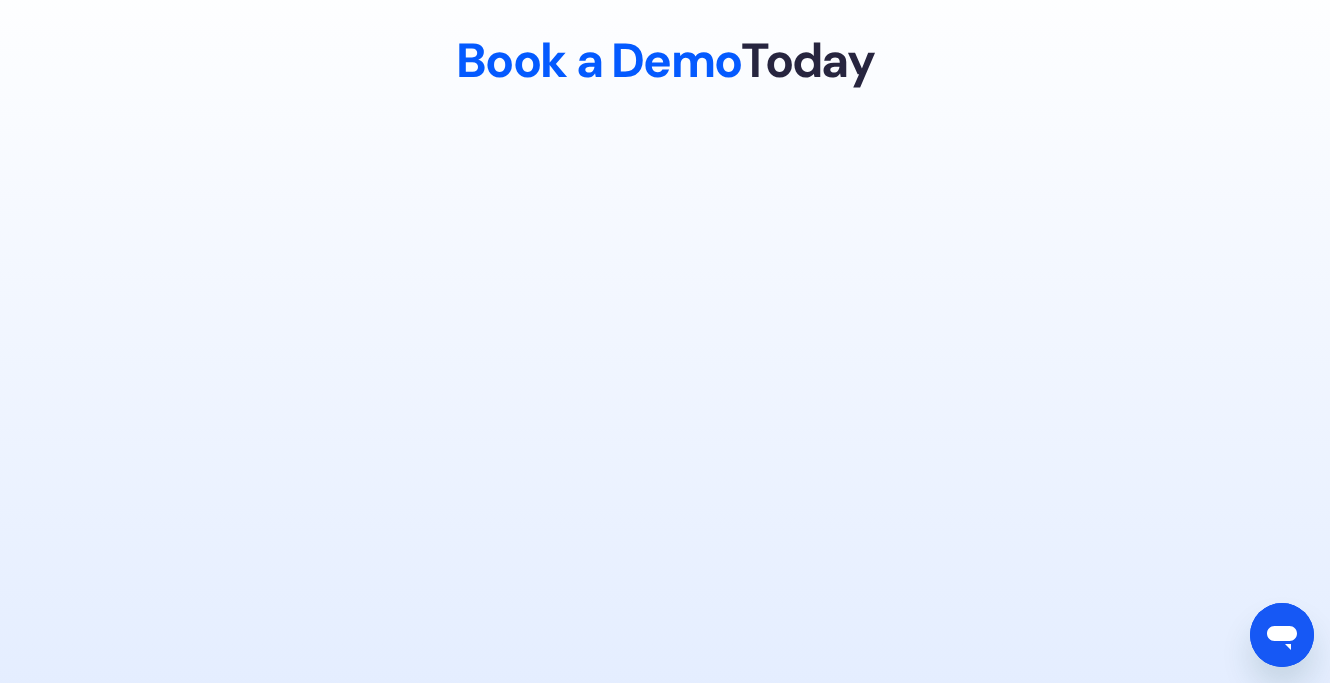 drag, startPoint x: 438, startPoint y: 96, endPoint x: 863, endPoint y: 95, distance: 425.0012 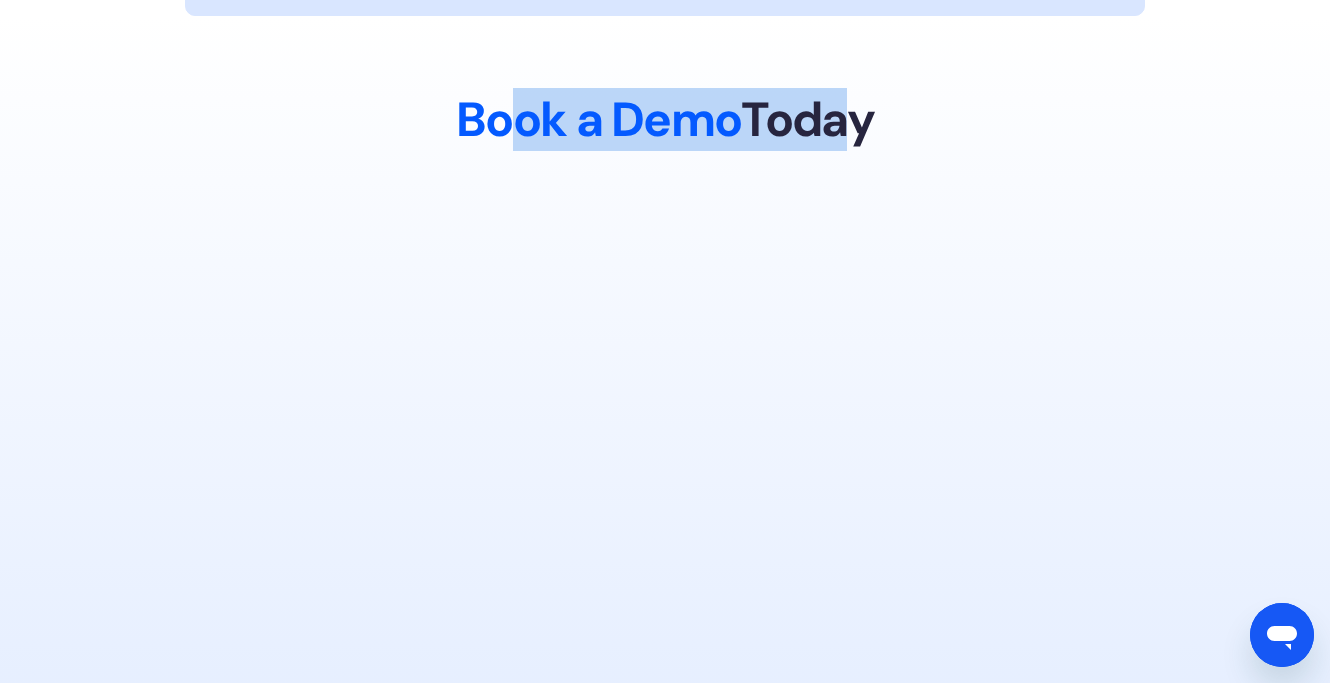 drag, startPoint x: 503, startPoint y: 112, endPoint x: 869, endPoint y: 112, distance: 366 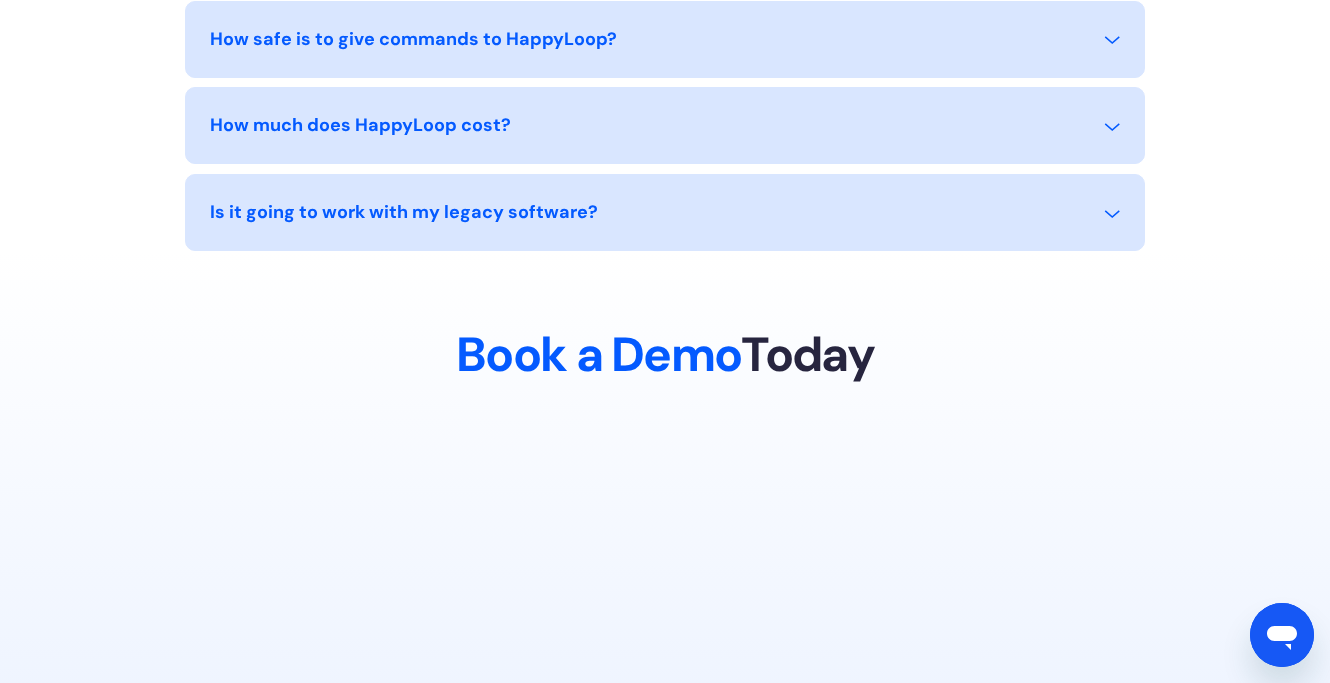 click on "Book a Demo Today" at bounding box center (665, 315) 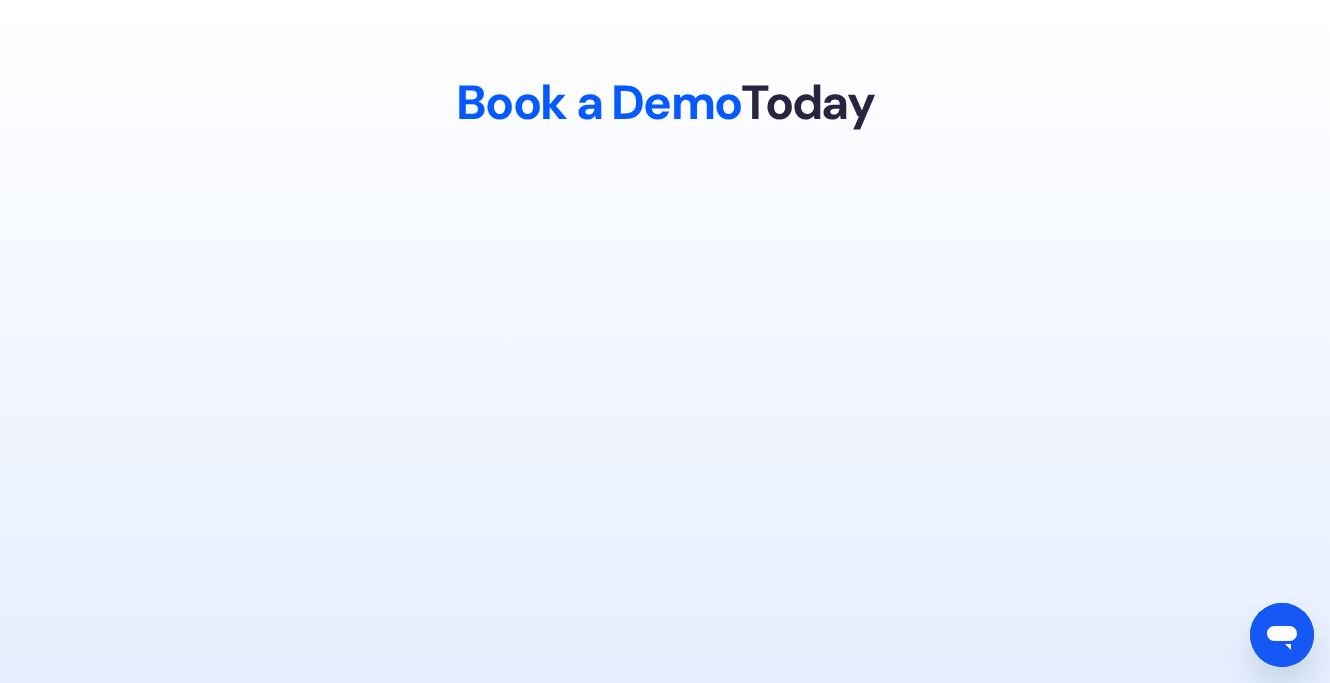 scroll, scrollTop: 9262, scrollLeft: 0, axis: vertical 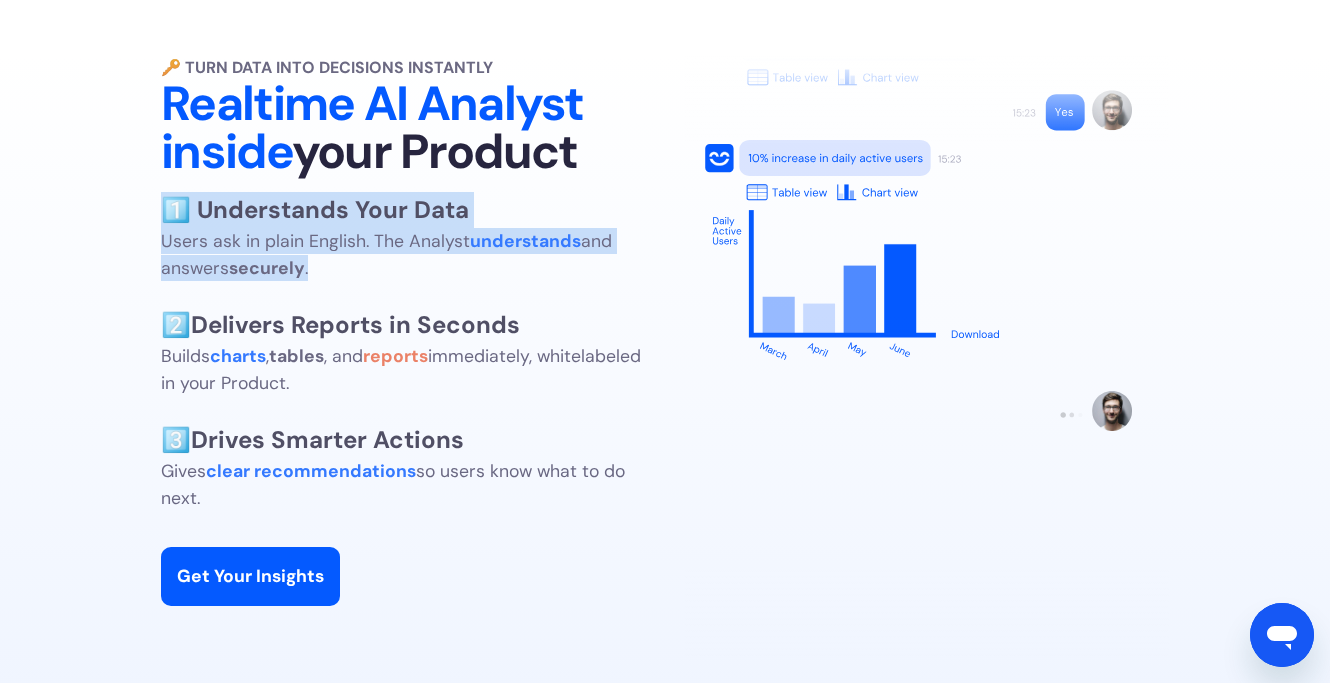 drag, startPoint x: 135, startPoint y: 193, endPoint x: 384, endPoint y: 278, distance: 263.10834 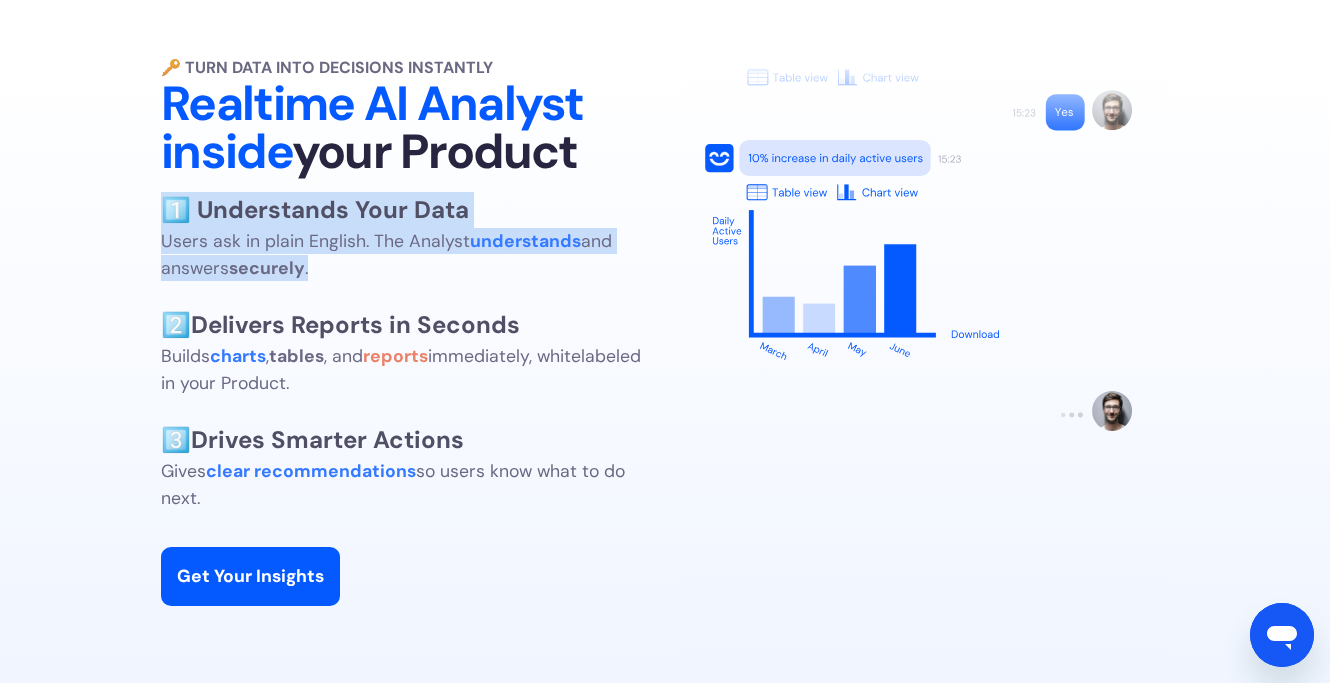 click on "1️⃣ Understands Your Data Users ask in plain English. The Analyst understands and answers securely . 2️⃣ Delivers Reports in Seconds Builds charts , tables , and reports immediately, whitelabeled in your Product. 3️⃣ Drives Smarter Actions Gives clear recommendations so users know what to do next." at bounding box center (401, 351) 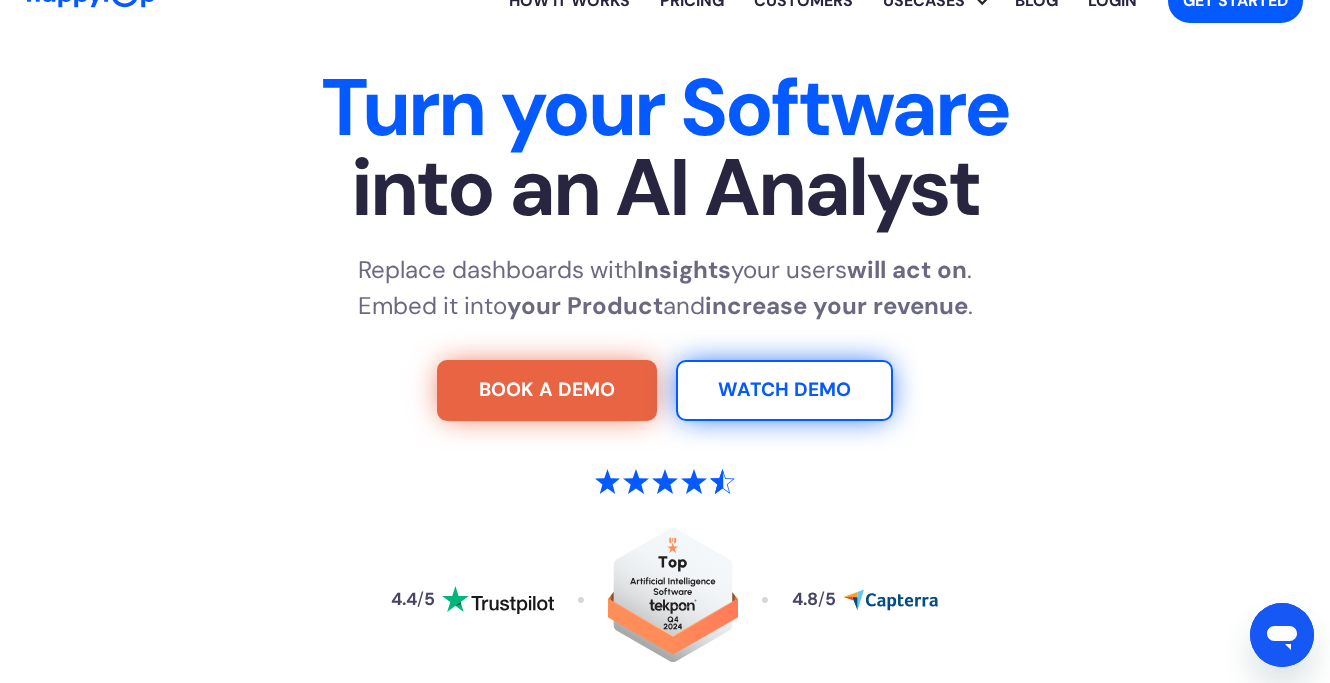 scroll, scrollTop: 0, scrollLeft: 0, axis: both 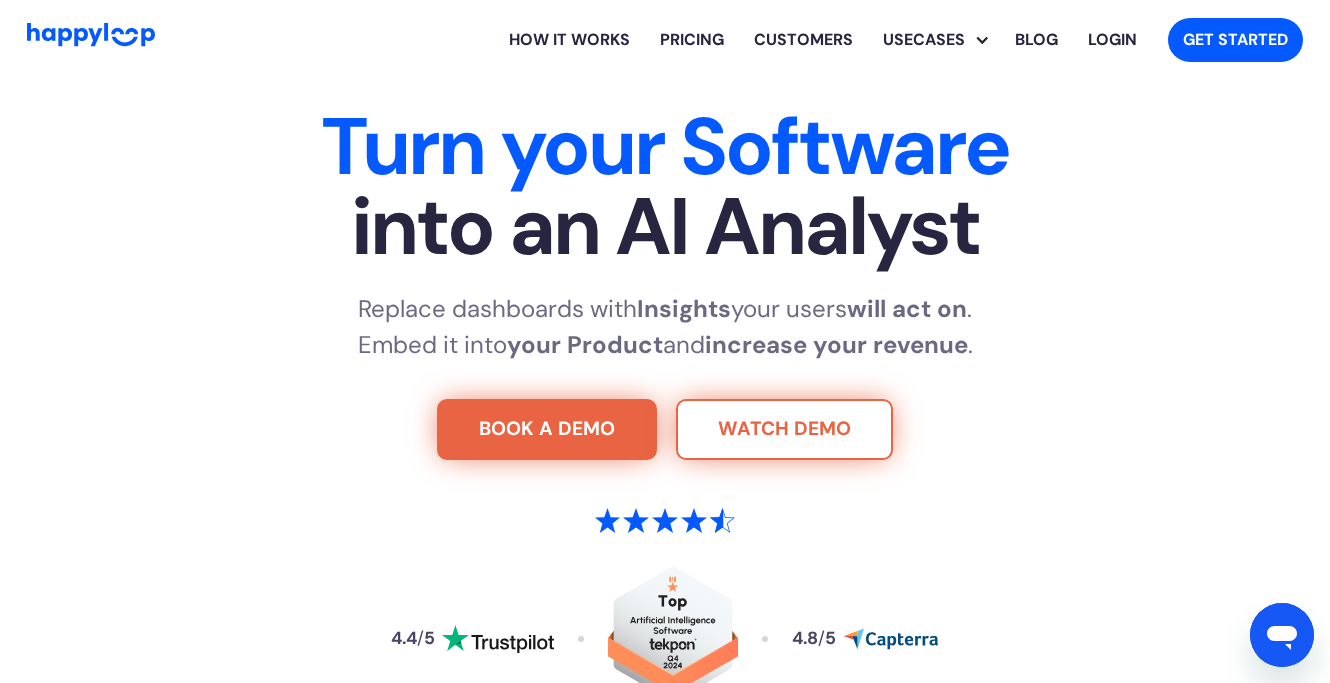 click on "WATCH DEMO" at bounding box center [784, 430] 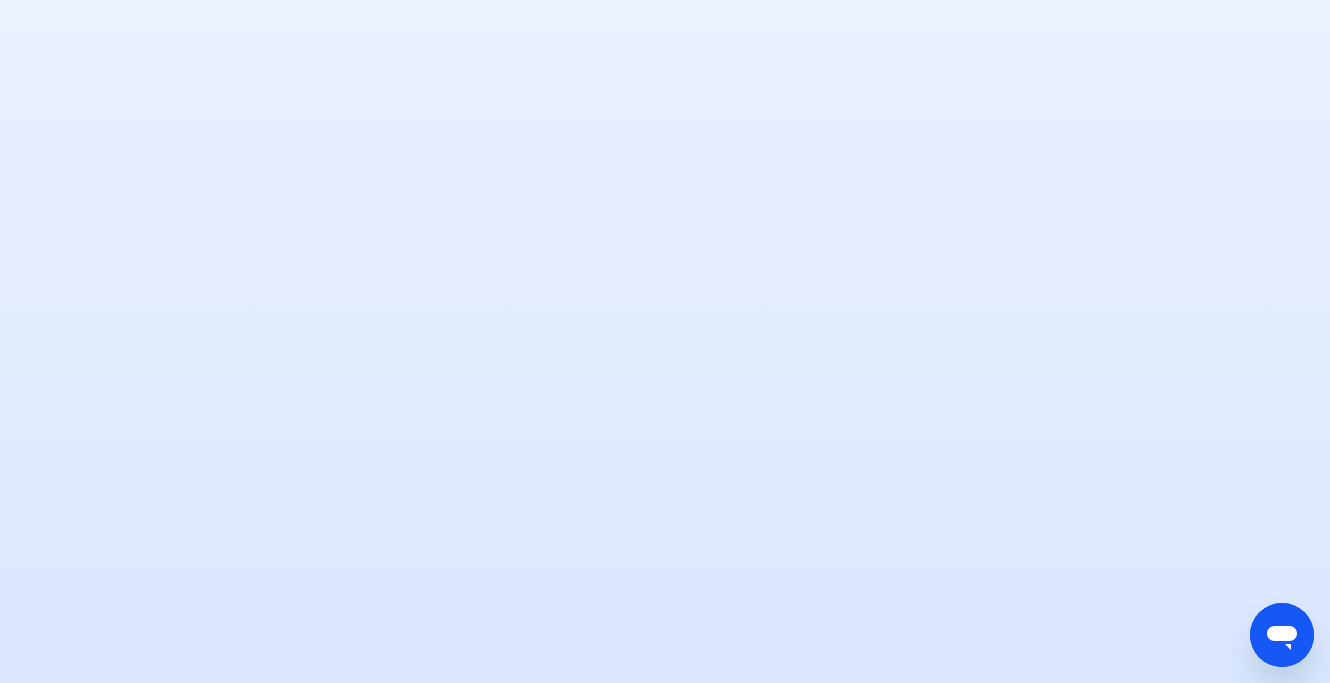 scroll, scrollTop: 1669, scrollLeft: 0, axis: vertical 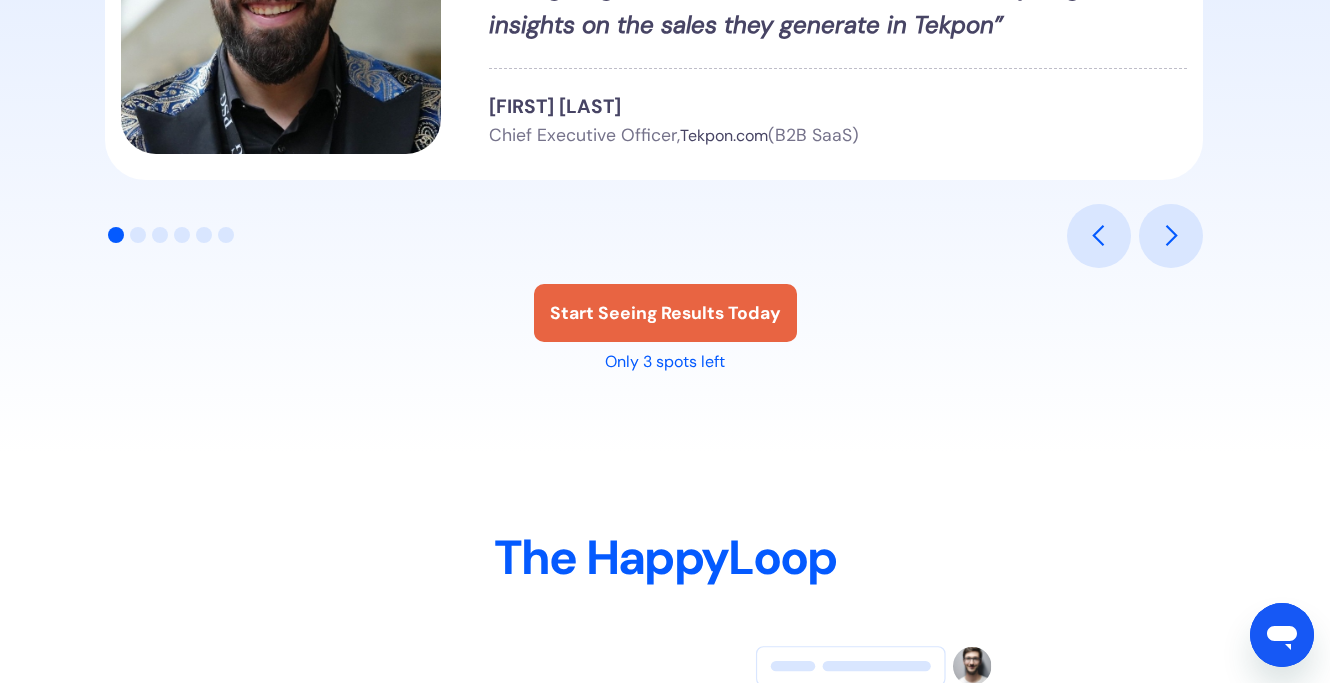 click on "Start Seeing Results Today" at bounding box center [665, 313] 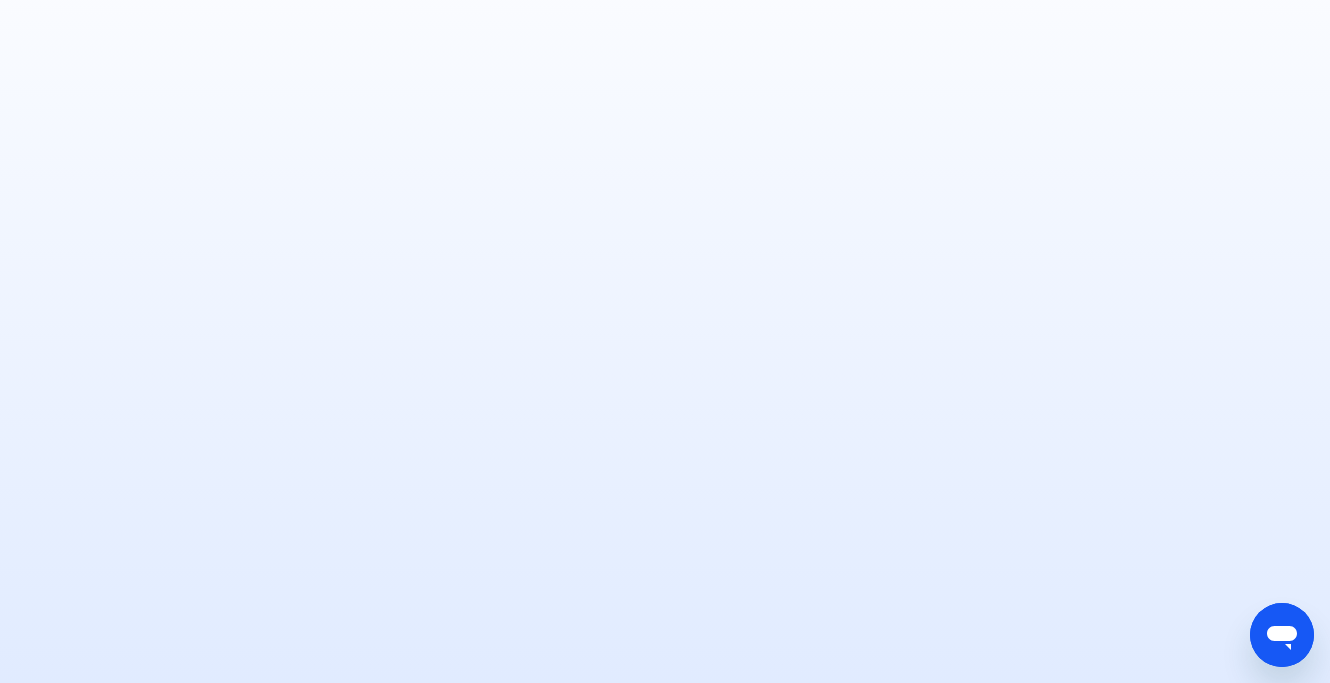 scroll, scrollTop: 9256, scrollLeft: 0, axis: vertical 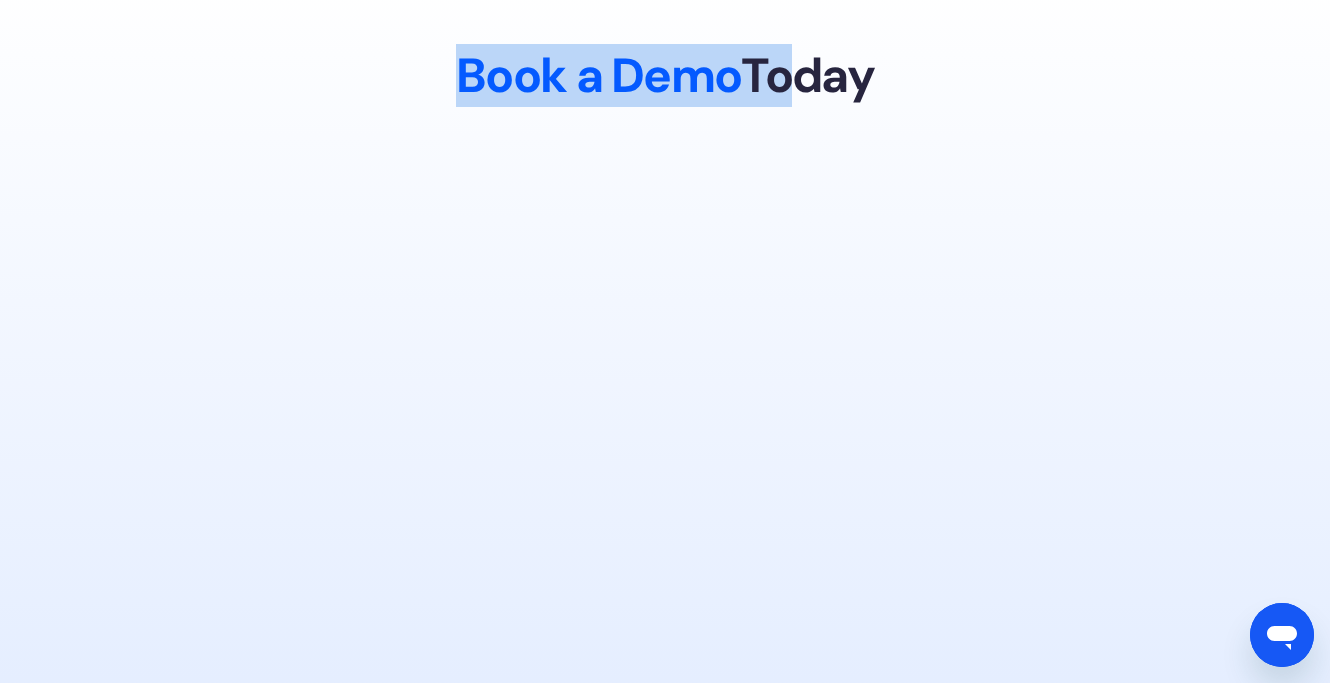 drag, startPoint x: 434, startPoint y: 47, endPoint x: 830, endPoint y: 56, distance: 396.10226 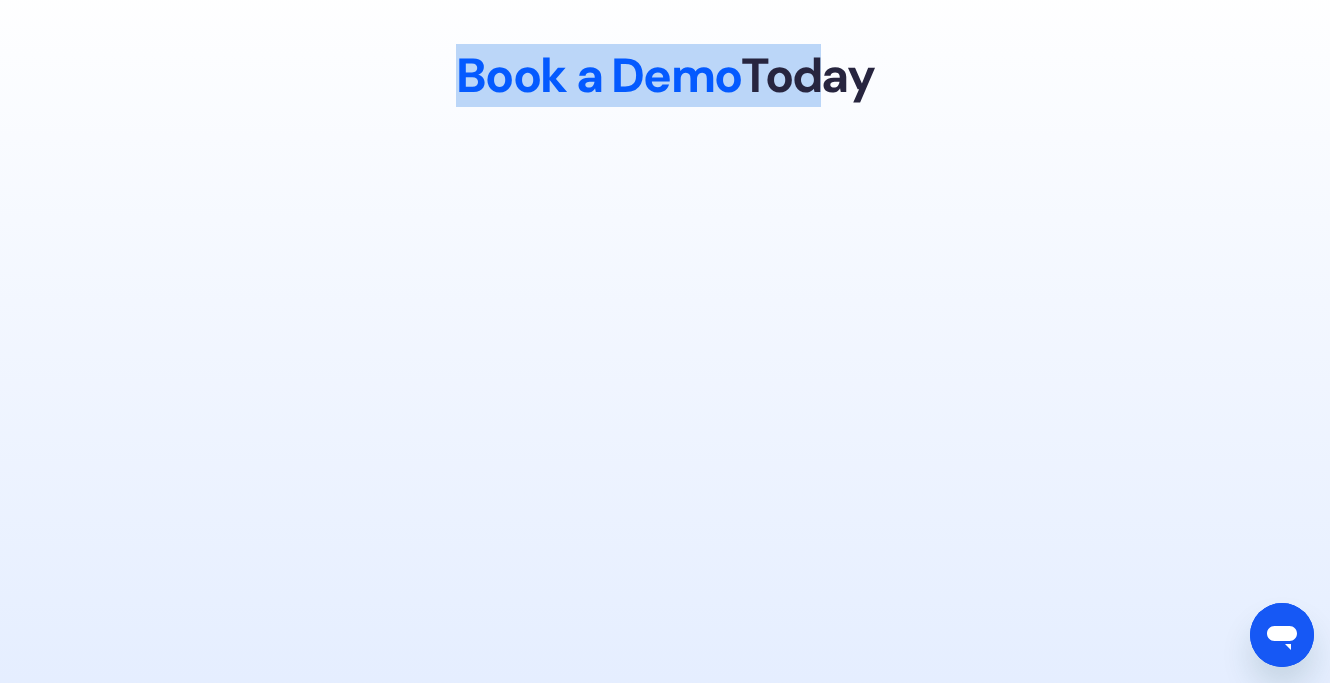 click on "Today" at bounding box center (807, 75) 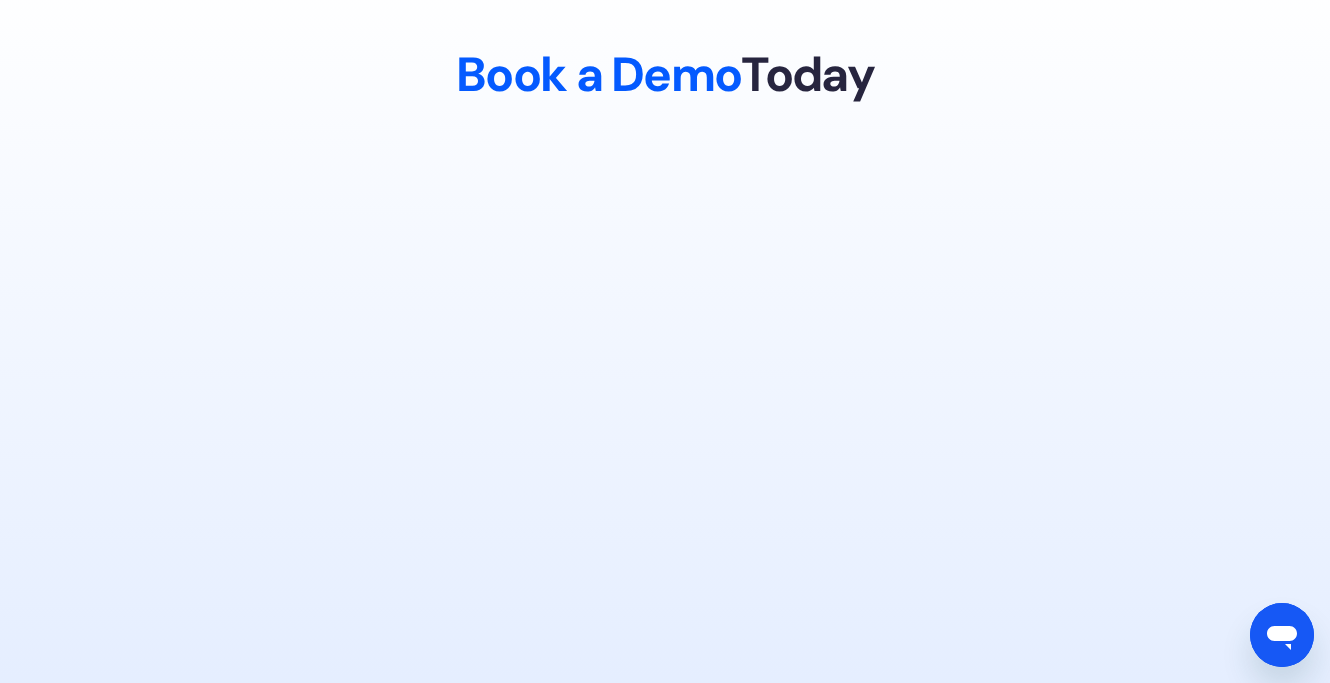scroll, scrollTop: 9231, scrollLeft: 0, axis: vertical 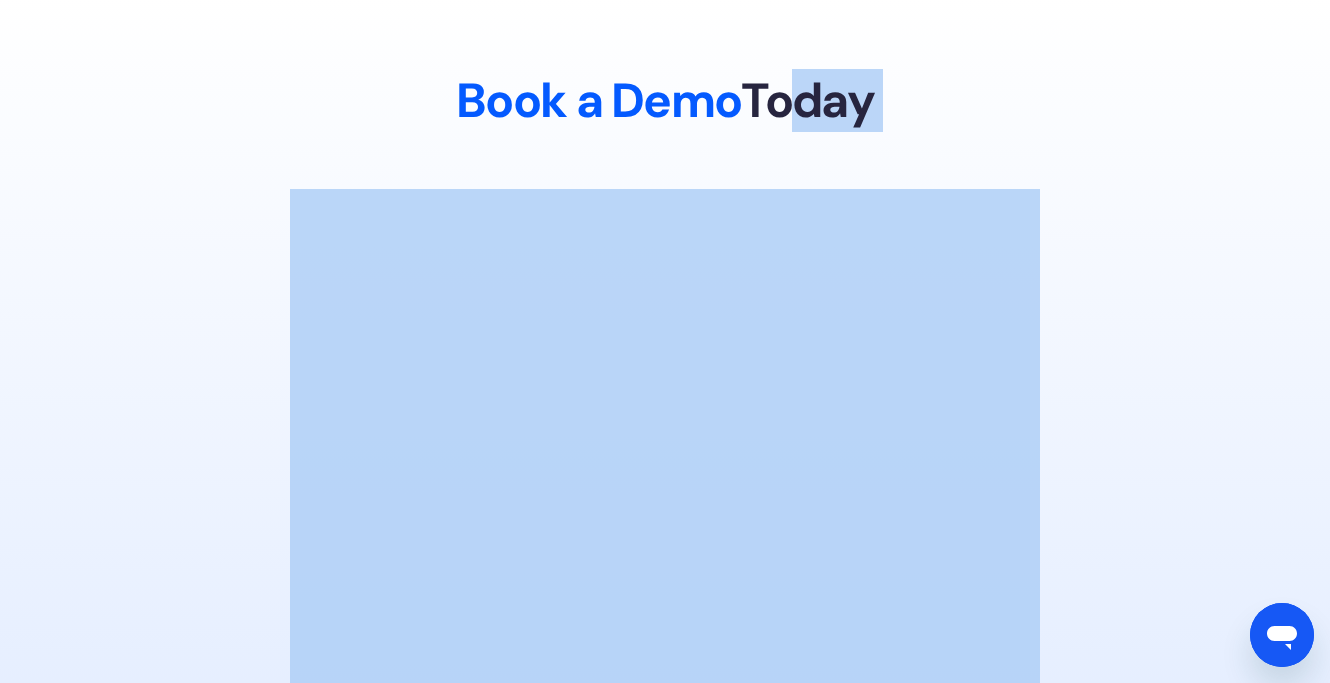 drag, startPoint x: 449, startPoint y: 125, endPoint x: 872, endPoint y: 125, distance: 423 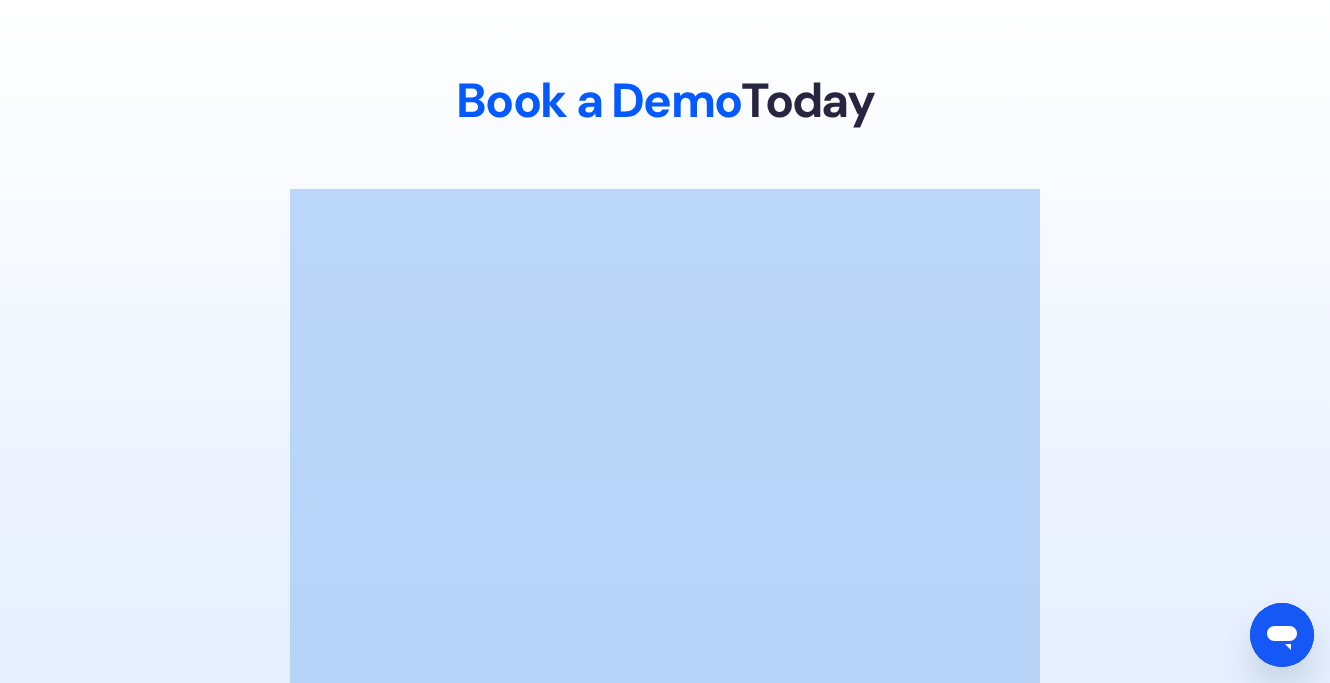 click on "Today" at bounding box center (807, 100) 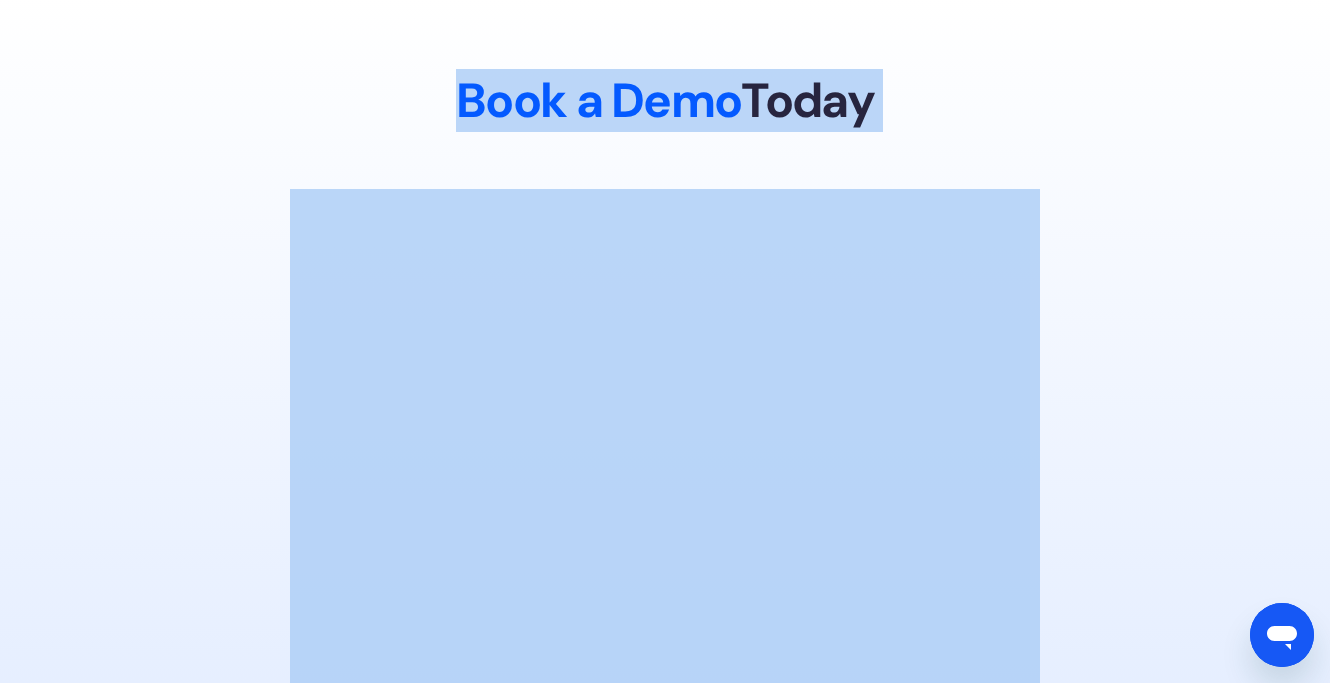 drag, startPoint x: 927, startPoint y: 131, endPoint x: 446, endPoint y: 106, distance: 481.64926 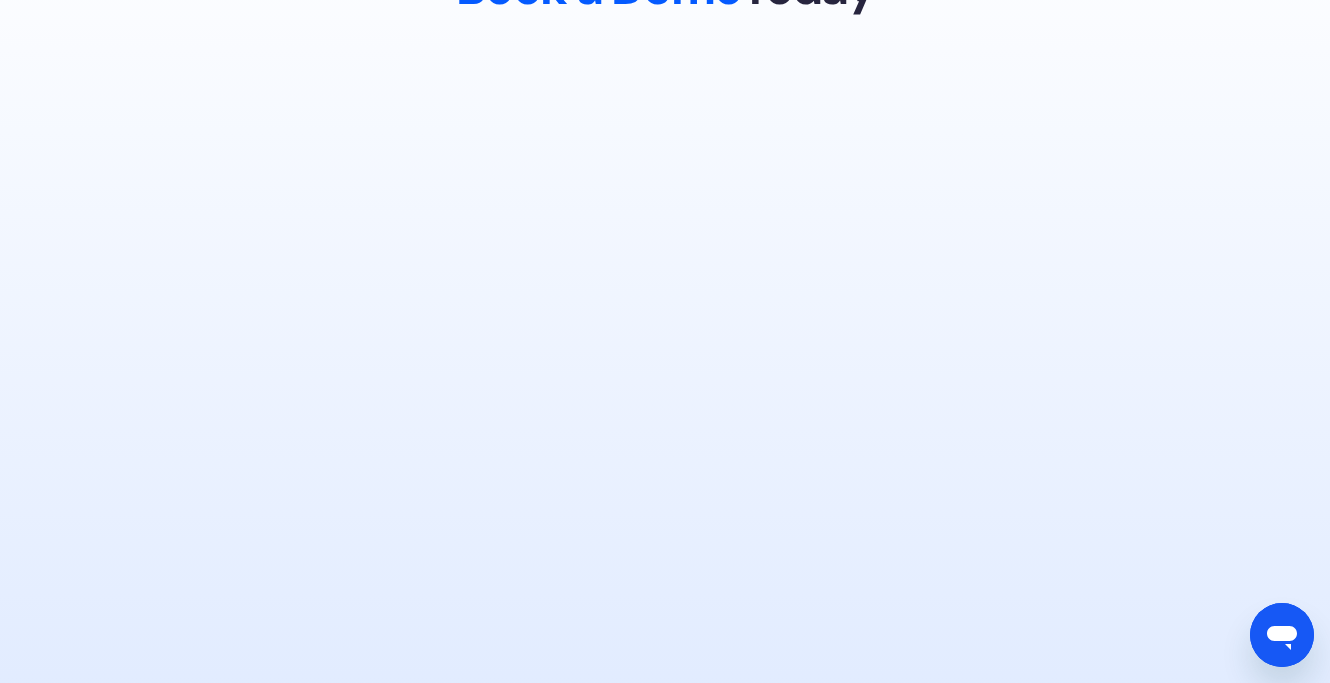 scroll, scrollTop: 9821, scrollLeft: 0, axis: vertical 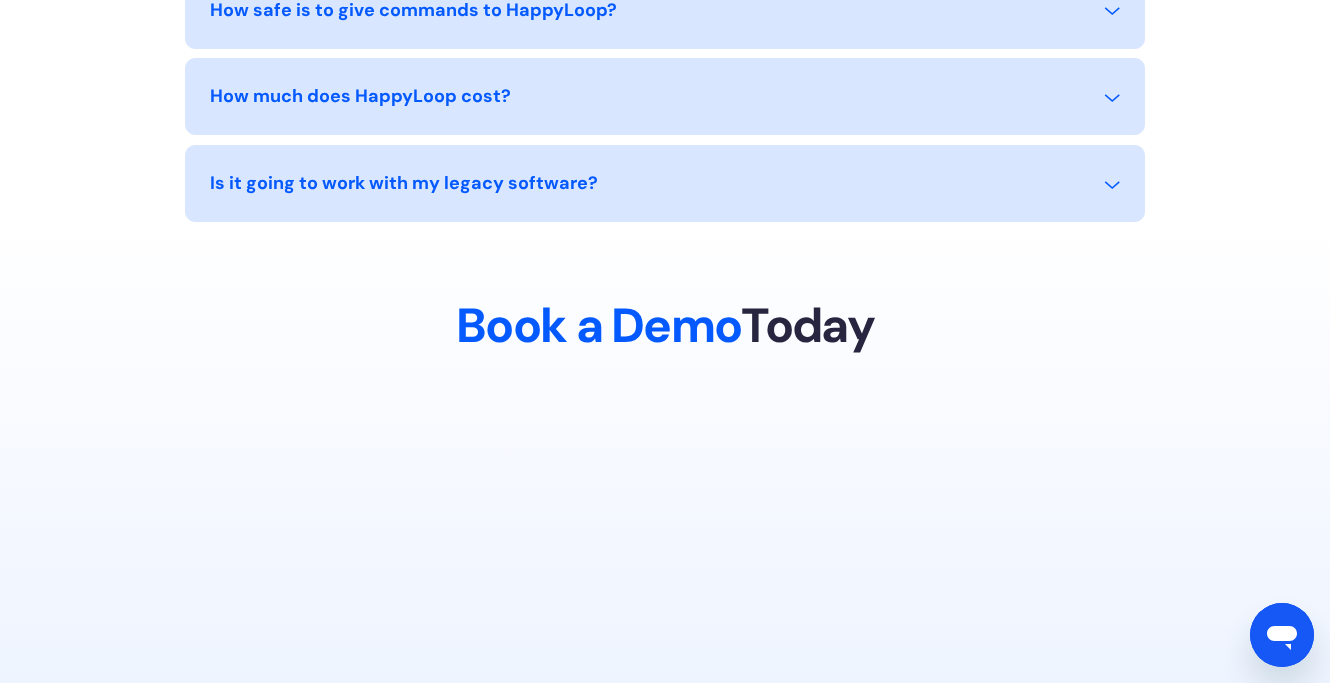 click at bounding box center [665, 774] 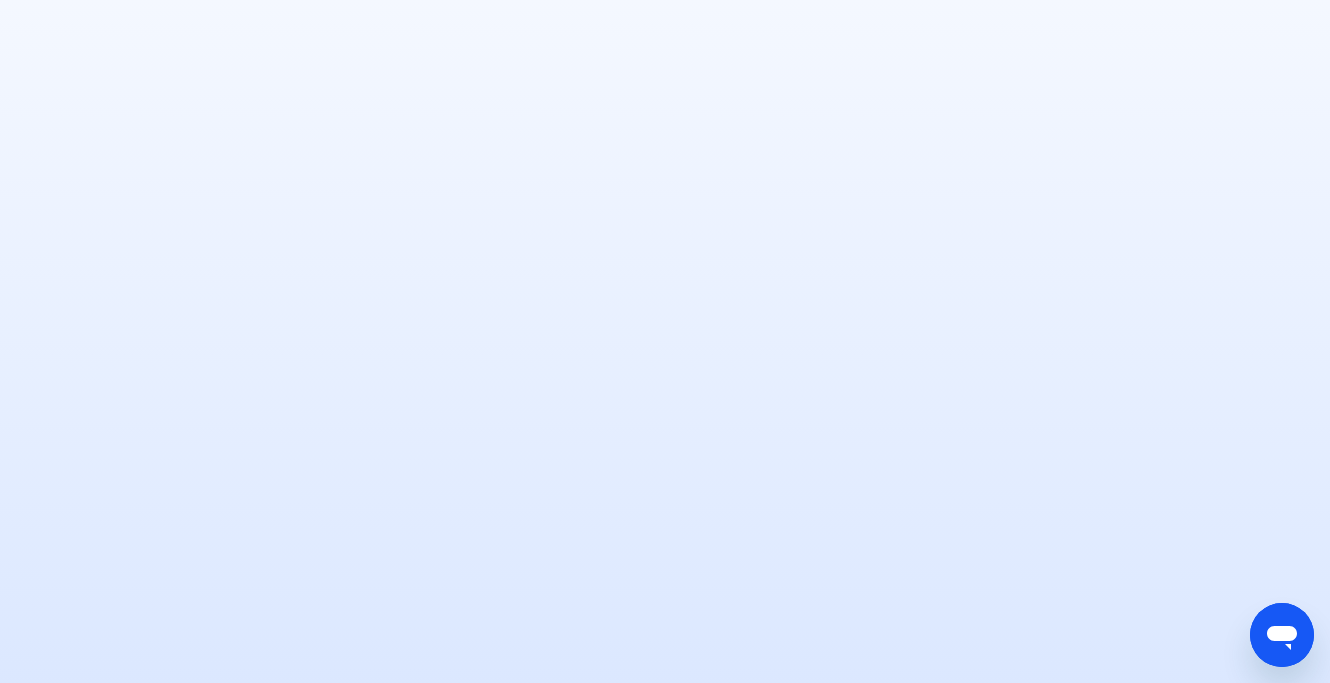 scroll, scrollTop: 9776, scrollLeft: 0, axis: vertical 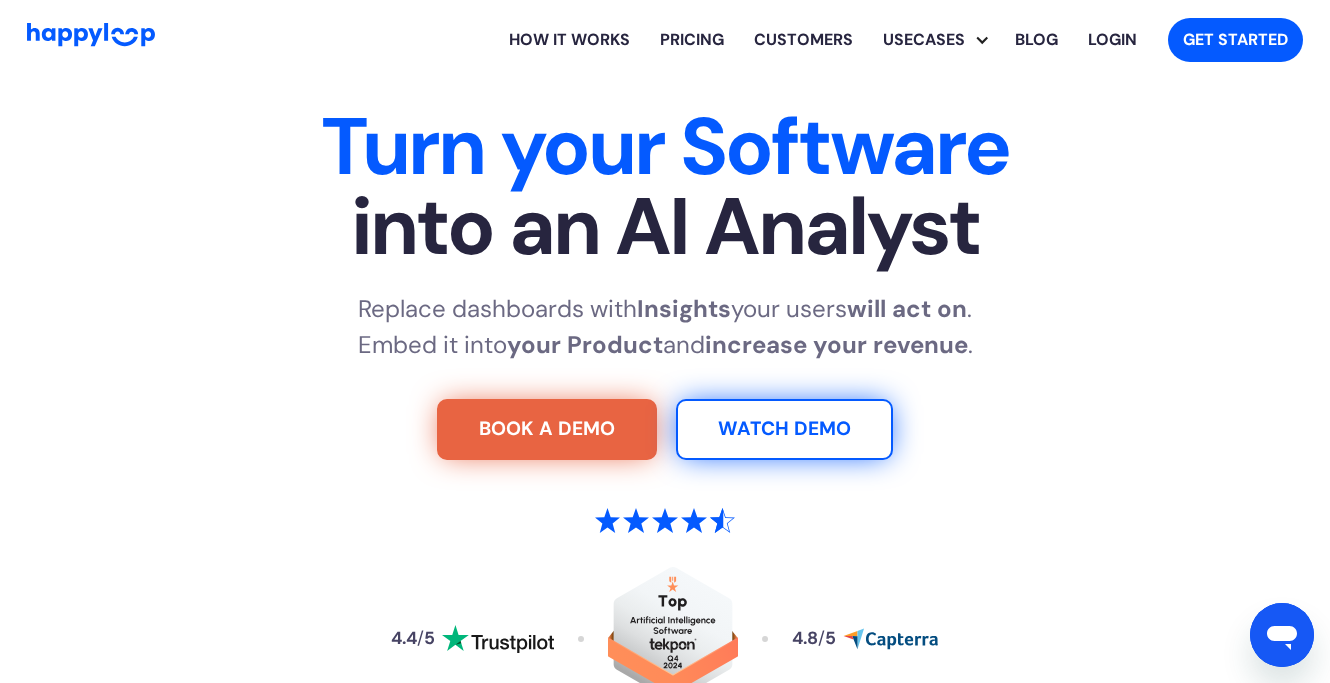 click on "How it works" at bounding box center [569, 40] 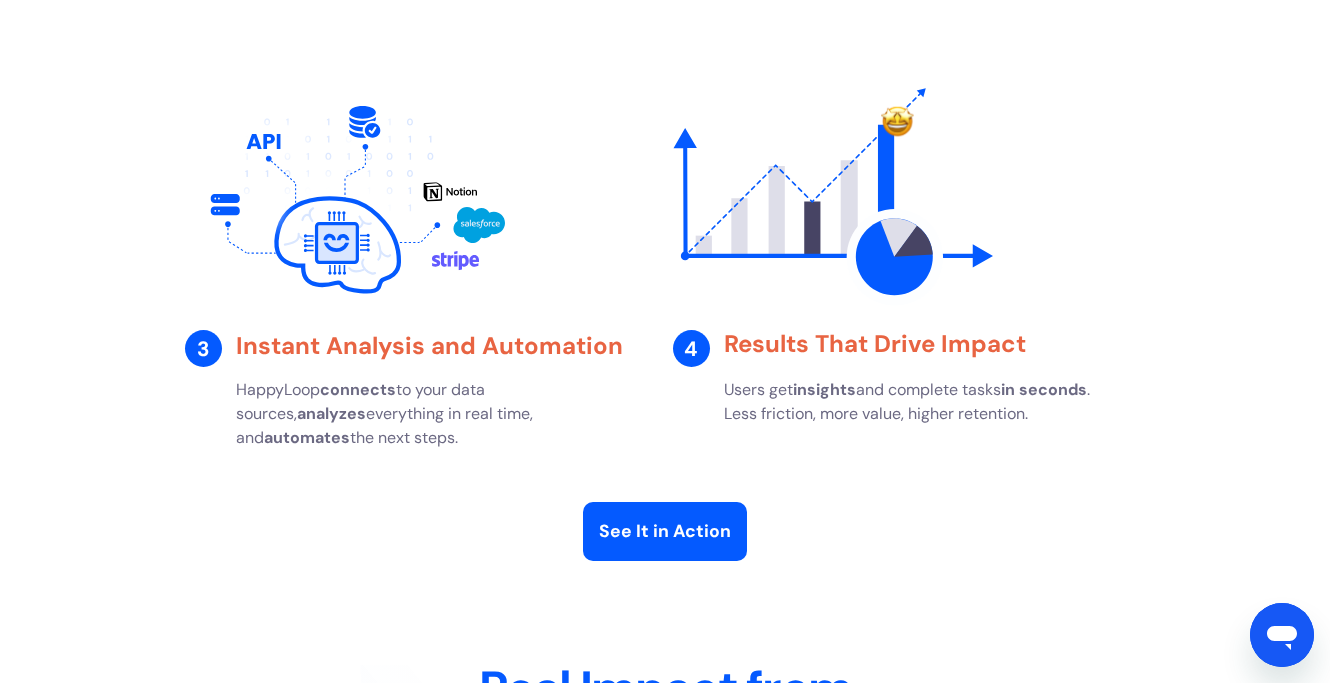 scroll, scrollTop: 3619, scrollLeft: 0, axis: vertical 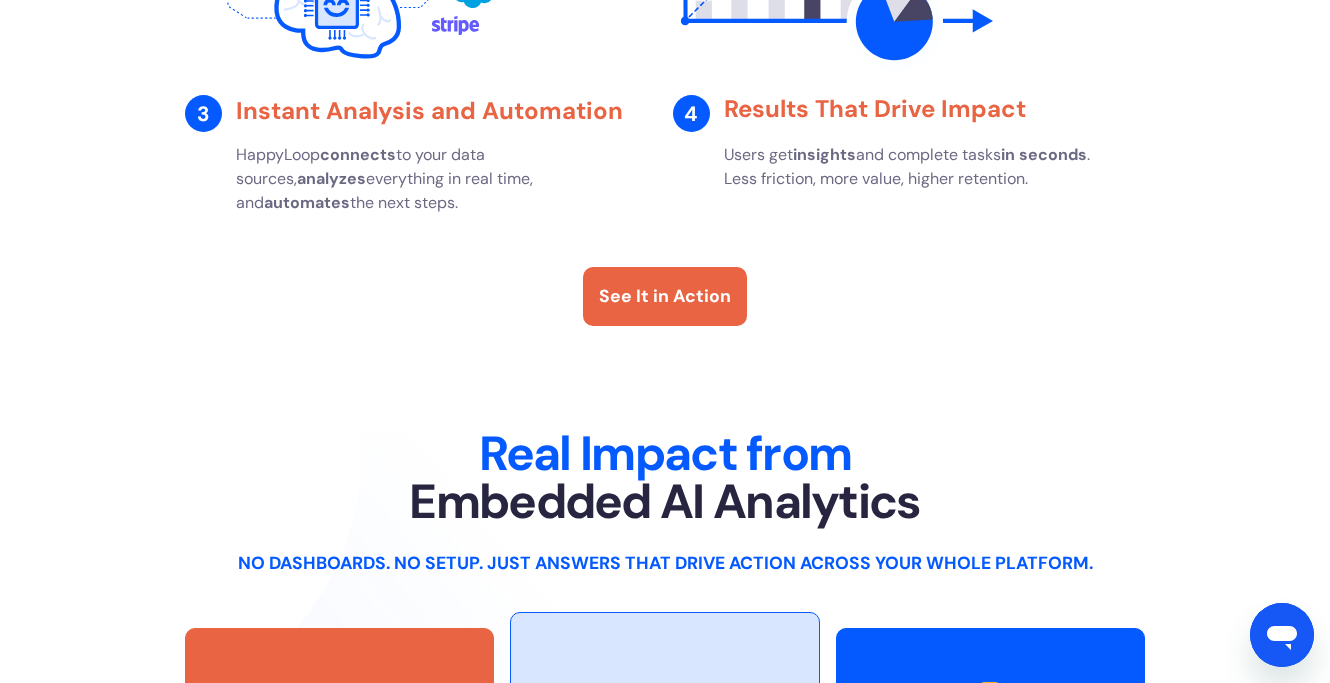 click on "See It in Action" at bounding box center (665, 296) 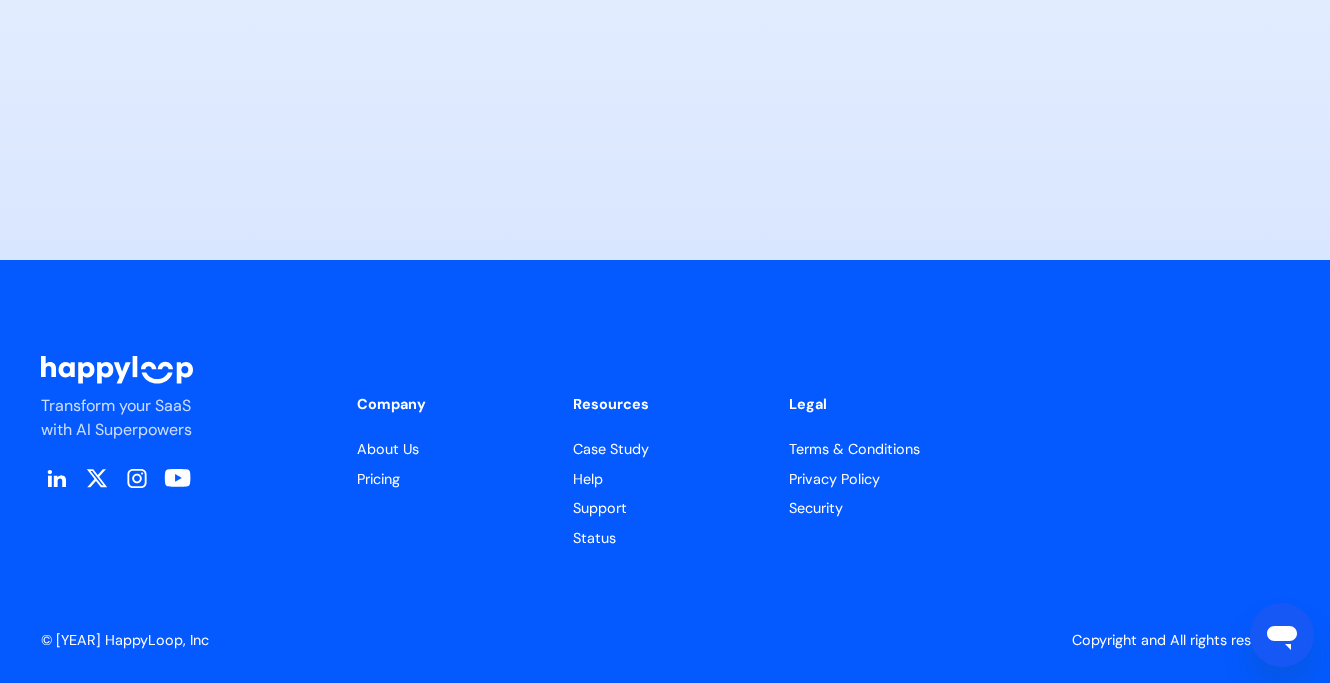 scroll, scrollTop: 9973, scrollLeft: 0, axis: vertical 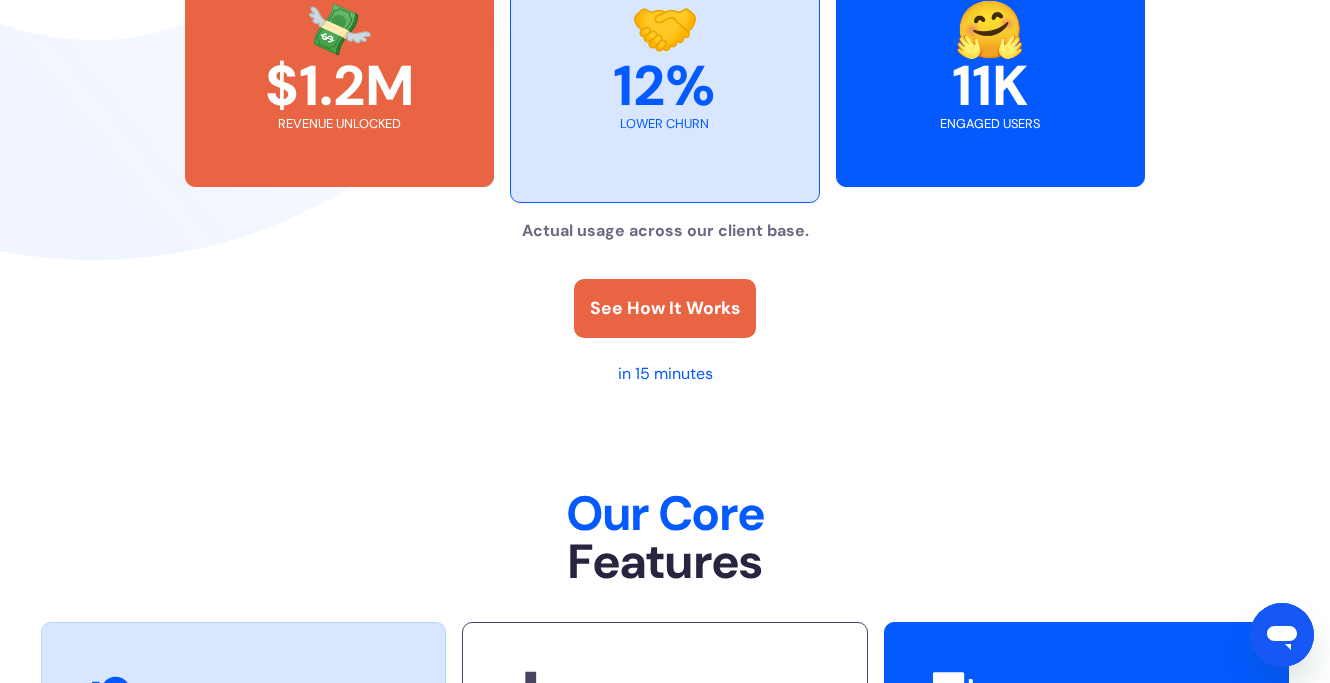 click on "See How It Works" at bounding box center [665, 308] 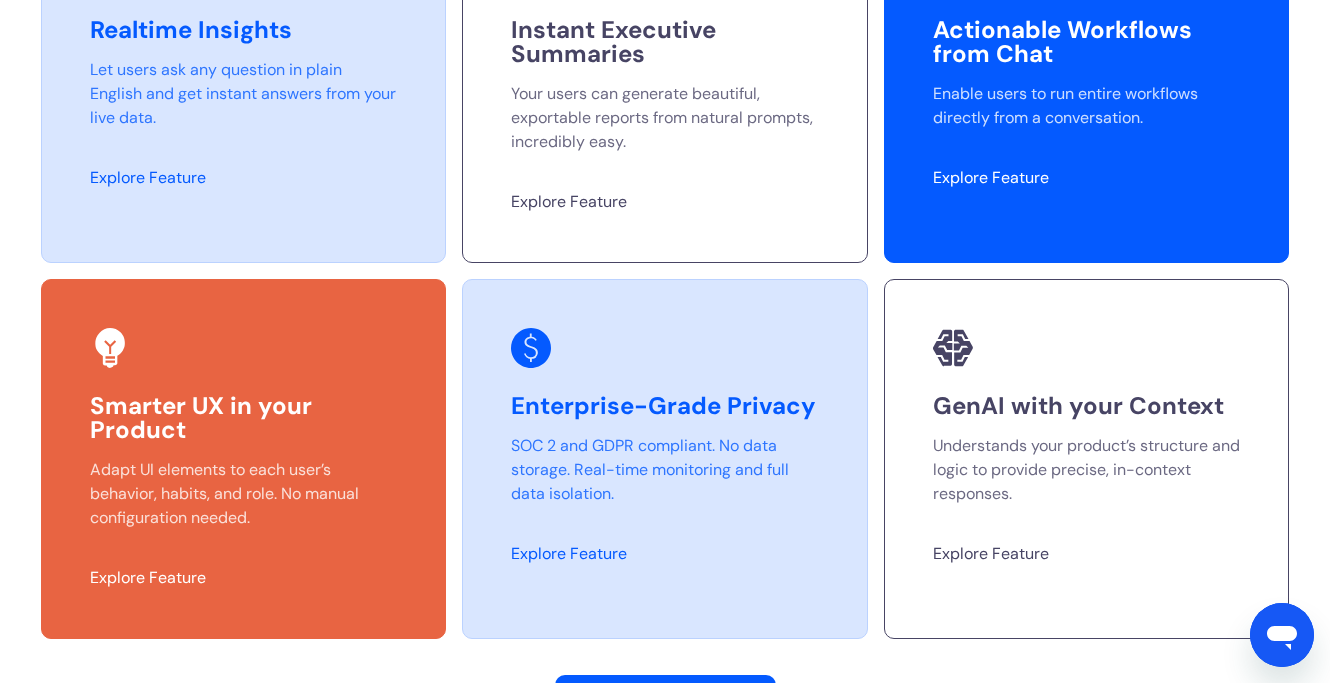 scroll, scrollTop: 5257, scrollLeft: 0, axis: vertical 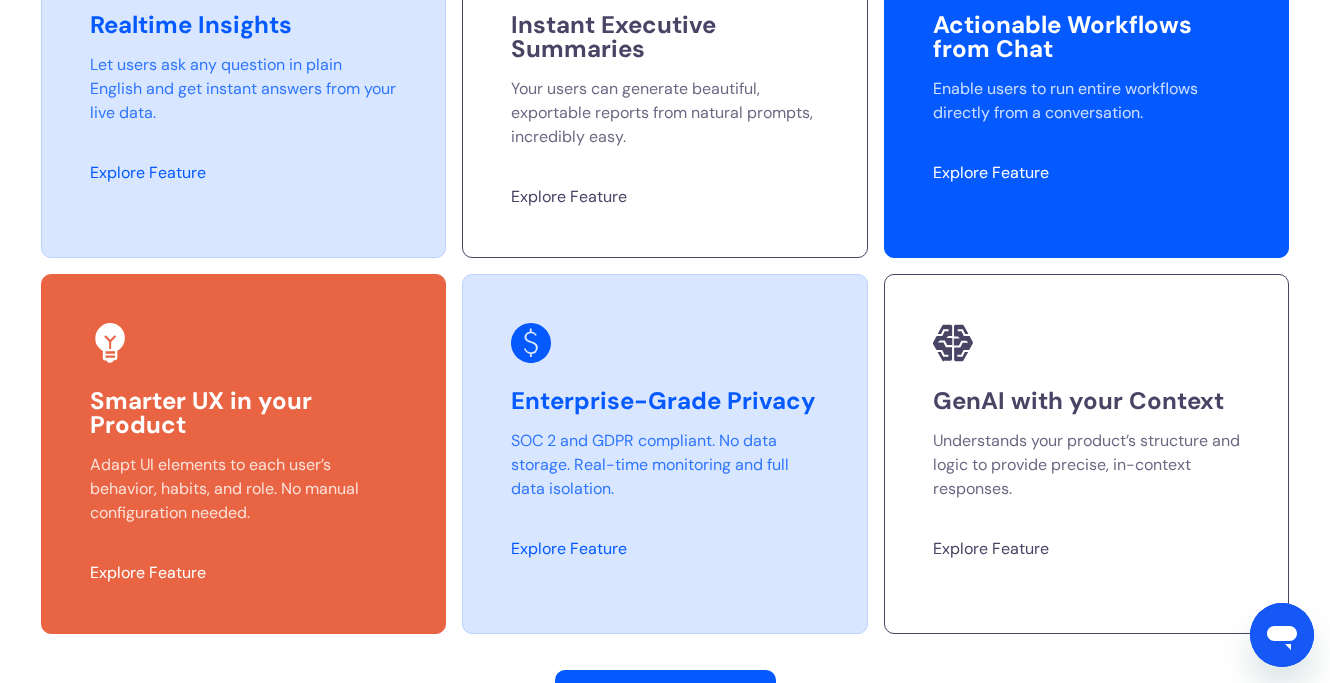 click on "Realtime Insights Let users ask any question in plain English and get instant answers from your live data. Explore Feature Instant Executive Summaries Your users can generate beautiful, exportable reports from natural prompts, incredibly easy. Explore Feature Actionable Workflows from Chat Enable users to run entire workflows directly from a conversation. Explore Feature Smarter UX in your Product Adapt UI elements to each user’s behavior, habits, and role. No manual configuration needed. Explore Feature Enterprise-Grade Privacy SOC 2 and GDPR compliant. No data storage. Real-time monitoring and full data isolation. Explore Feature GenAI with your Context Understands your product’s structure and logic to provide precise, in-context responses. Explore Feature" at bounding box center [665, 266] 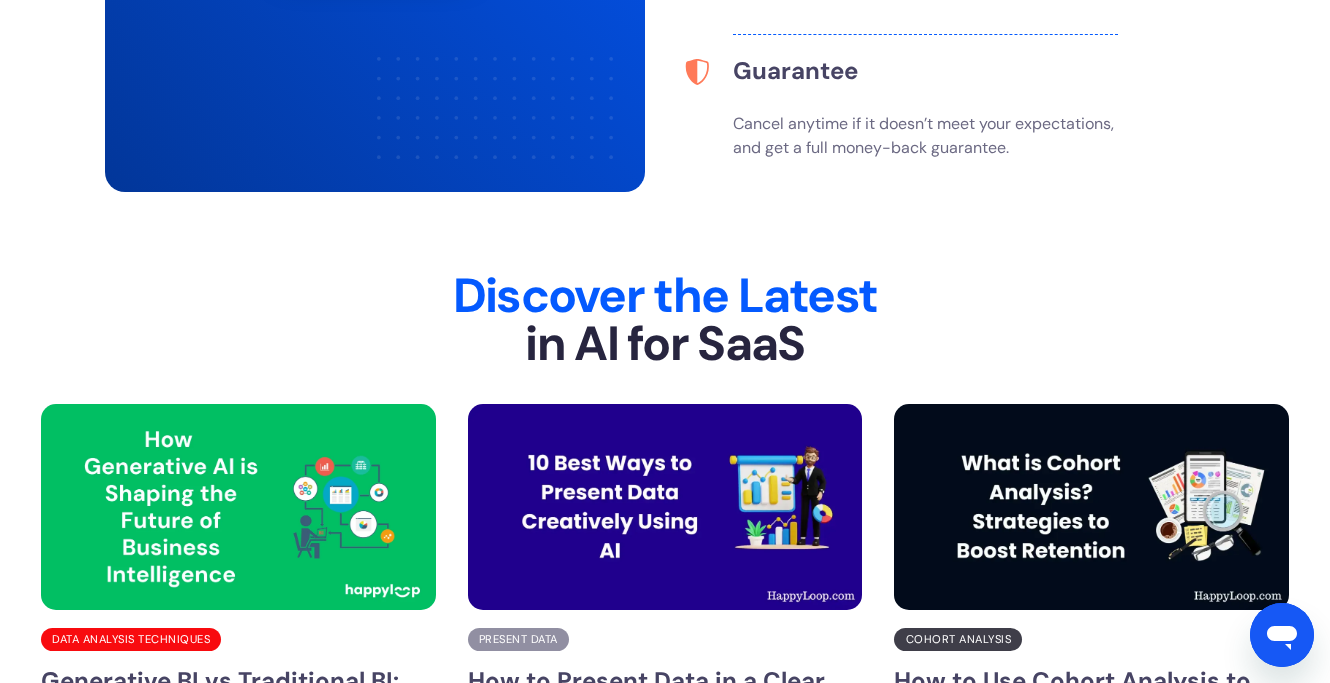 scroll, scrollTop: 7613, scrollLeft: 0, axis: vertical 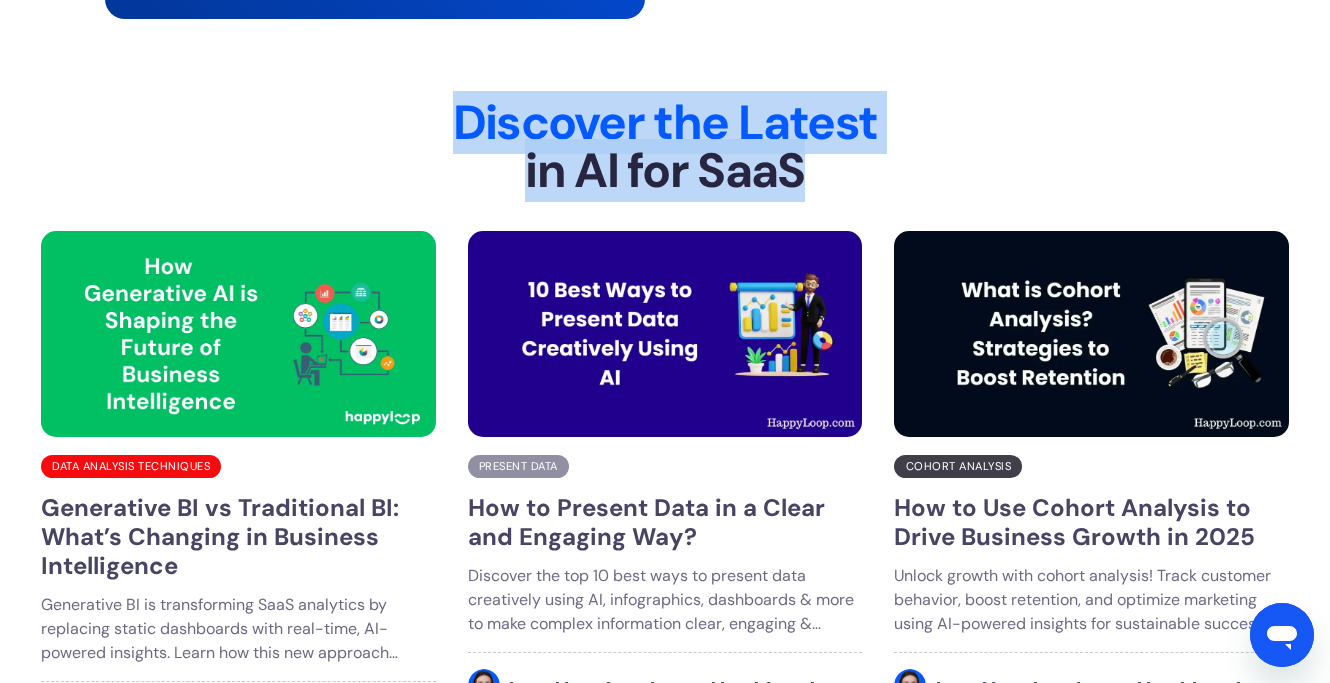 drag, startPoint x: 457, startPoint y: 157, endPoint x: 866, endPoint y: 248, distance: 419.0012 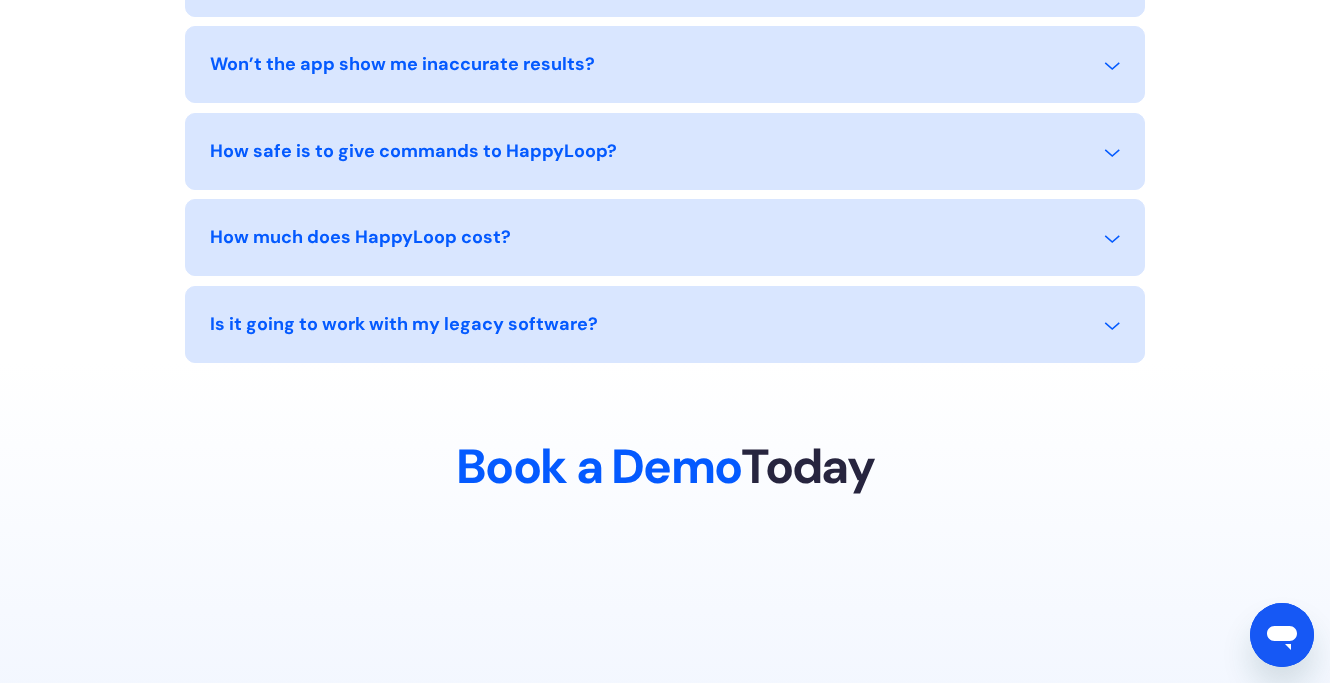 scroll, scrollTop: 8857, scrollLeft: 0, axis: vertical 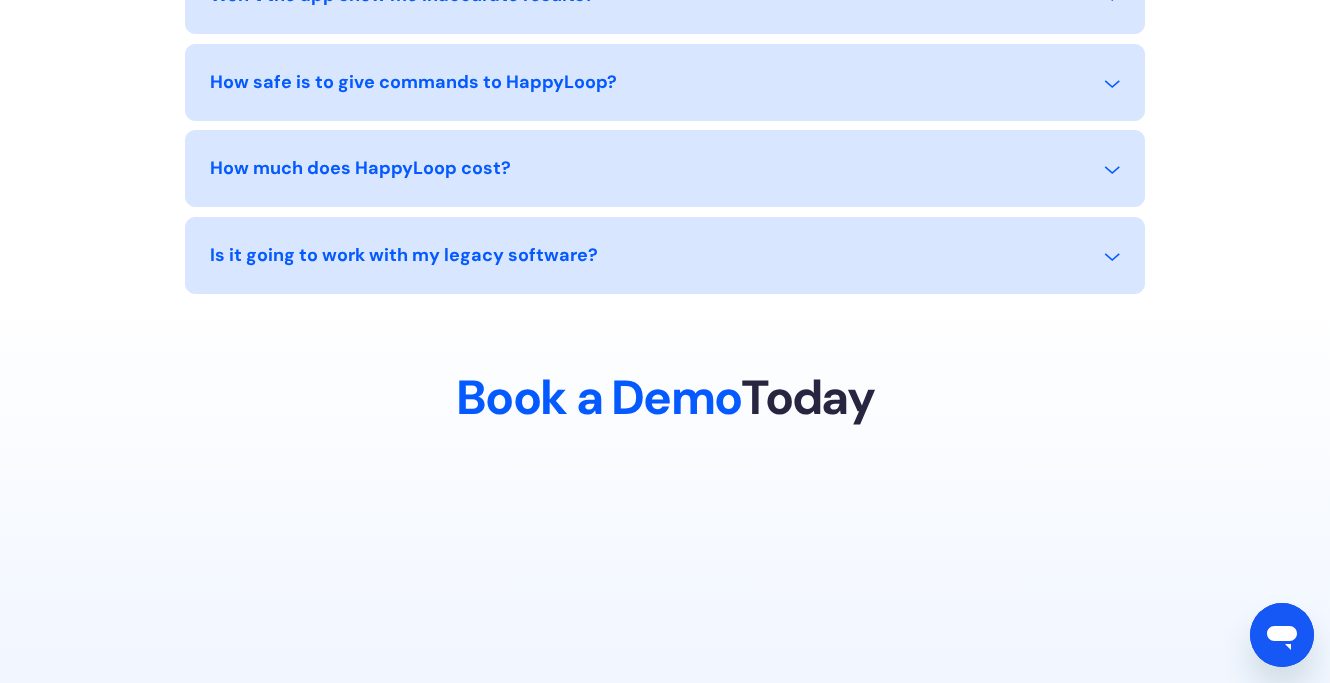 click on "How much does HappyLoop cost?" at bounding box center (665, 180) 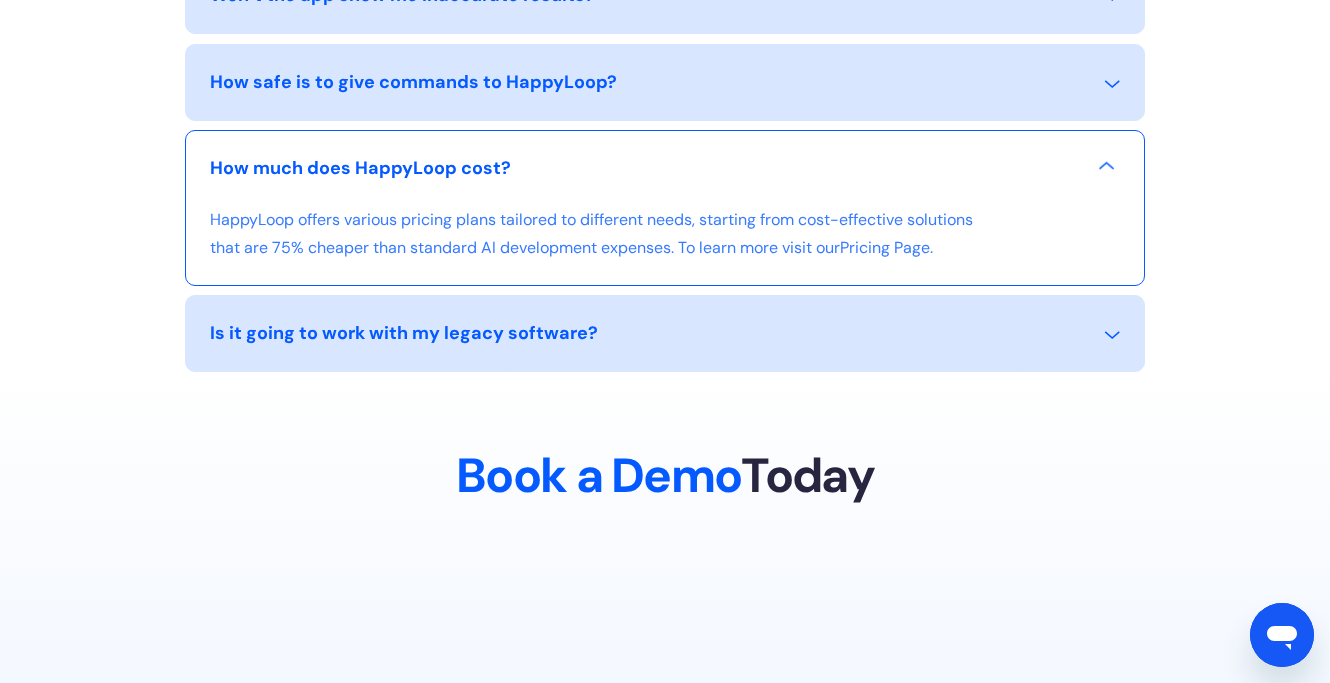 click on "How much does HappyLoop cost?" at bounding box center (665, 180) 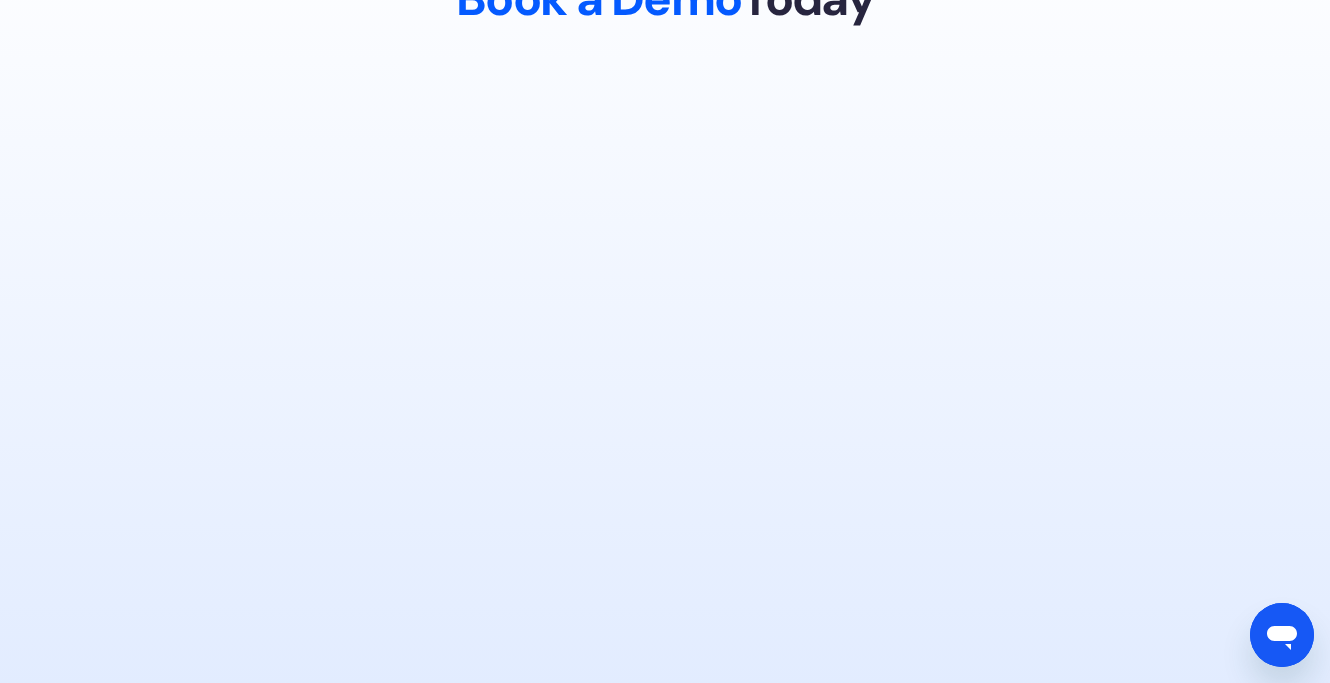 scroll, scrollTop: 9268, scrollLeft: 0, axis: vertical 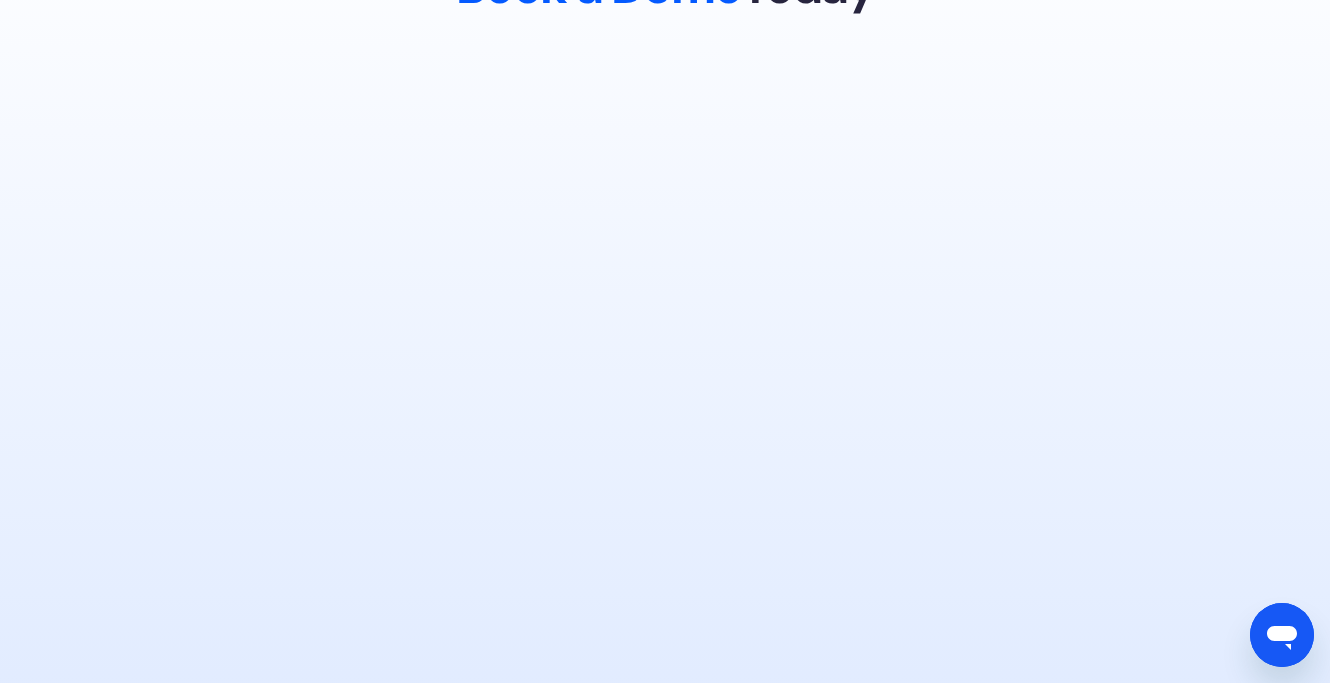 click at bounding box center (665, 435) 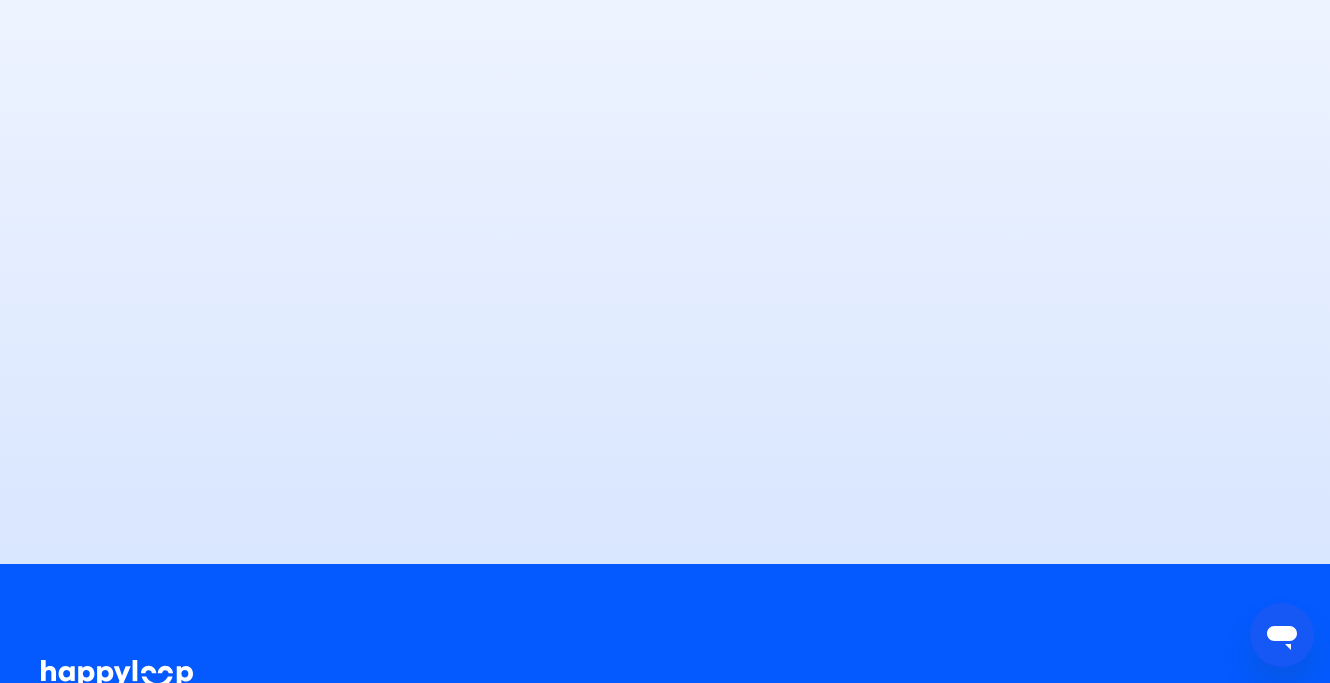 scroll, scrollTop: 9995, scrollLeft: 0, axis: vertical 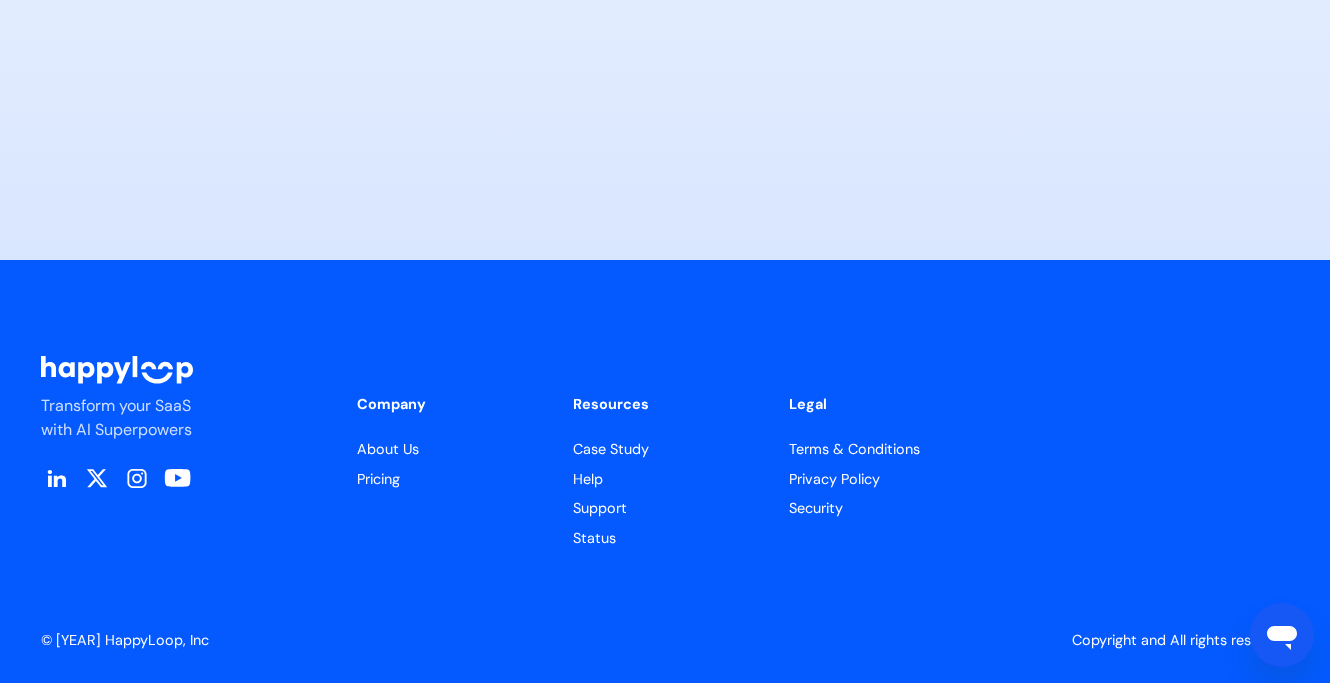 click on "Case Study" at bounding box center (665, 450) 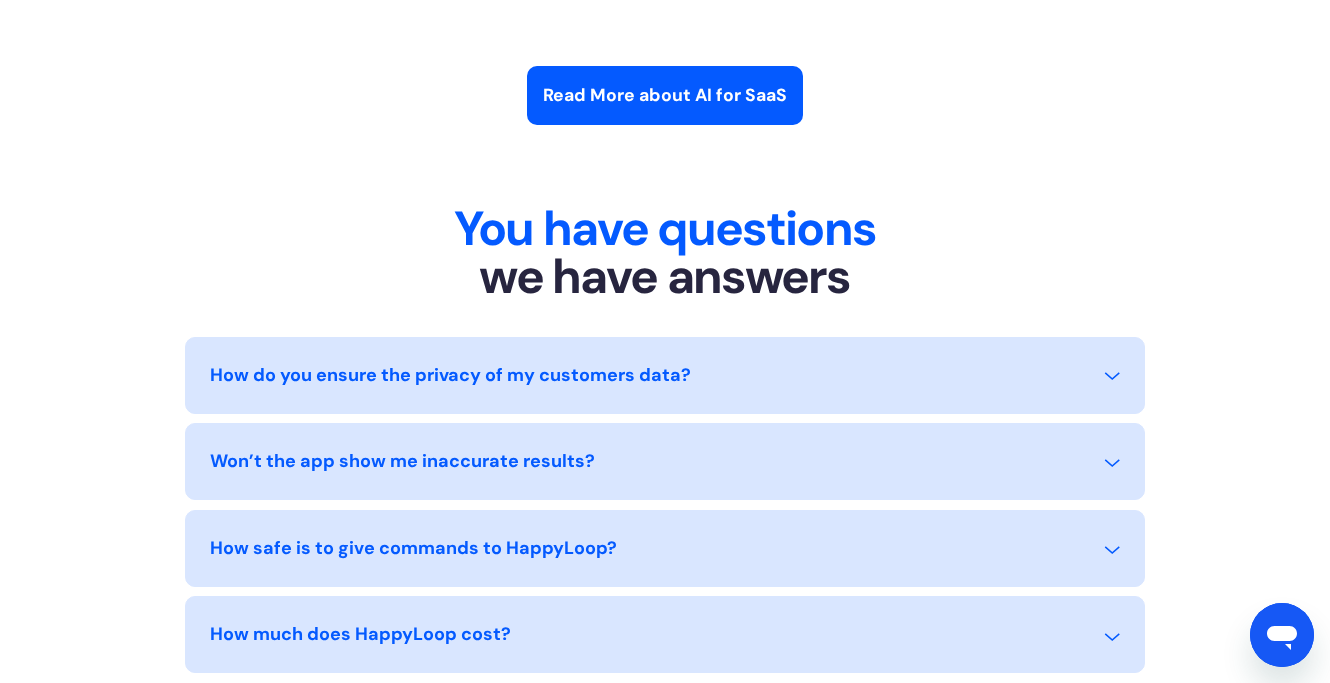 scroll, scrollTop: 8123, scrollLeft: 0, axis: vertical 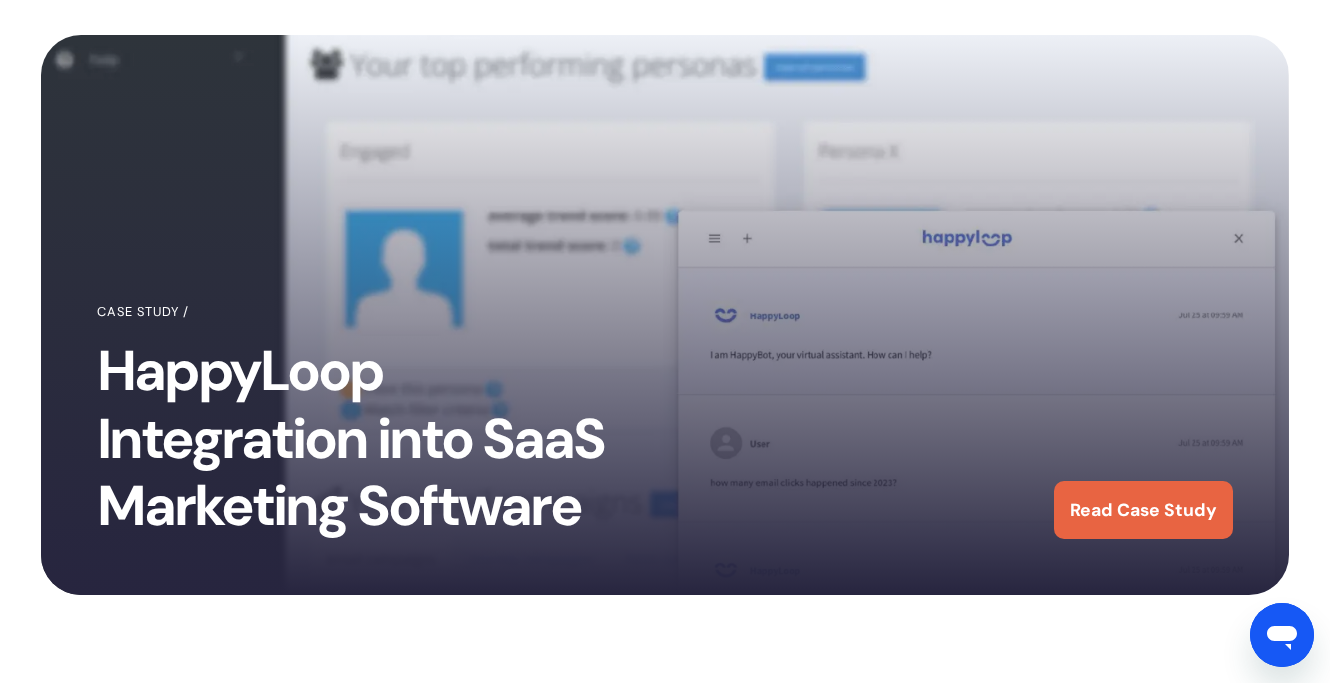click on "Read Case Study" at bounding box center [1143, 510] 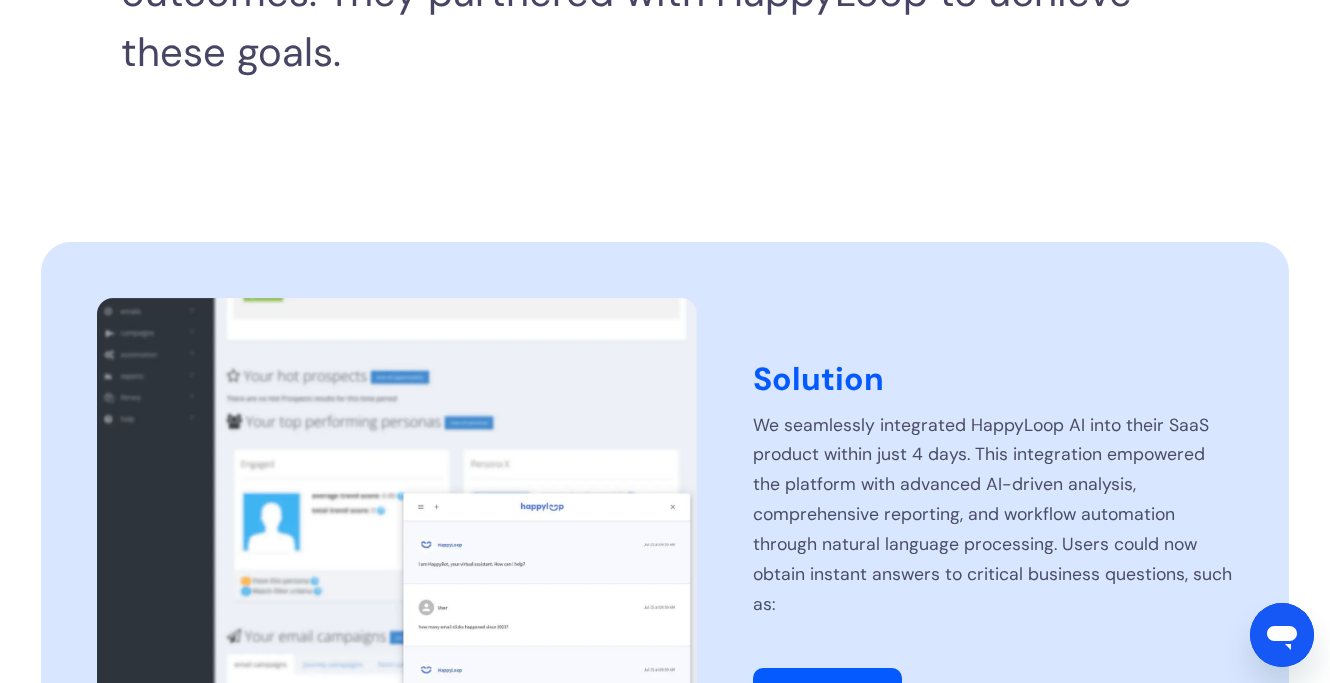 scroll, scrollTop: 1323, scrollLeft: 0, axis: vertical 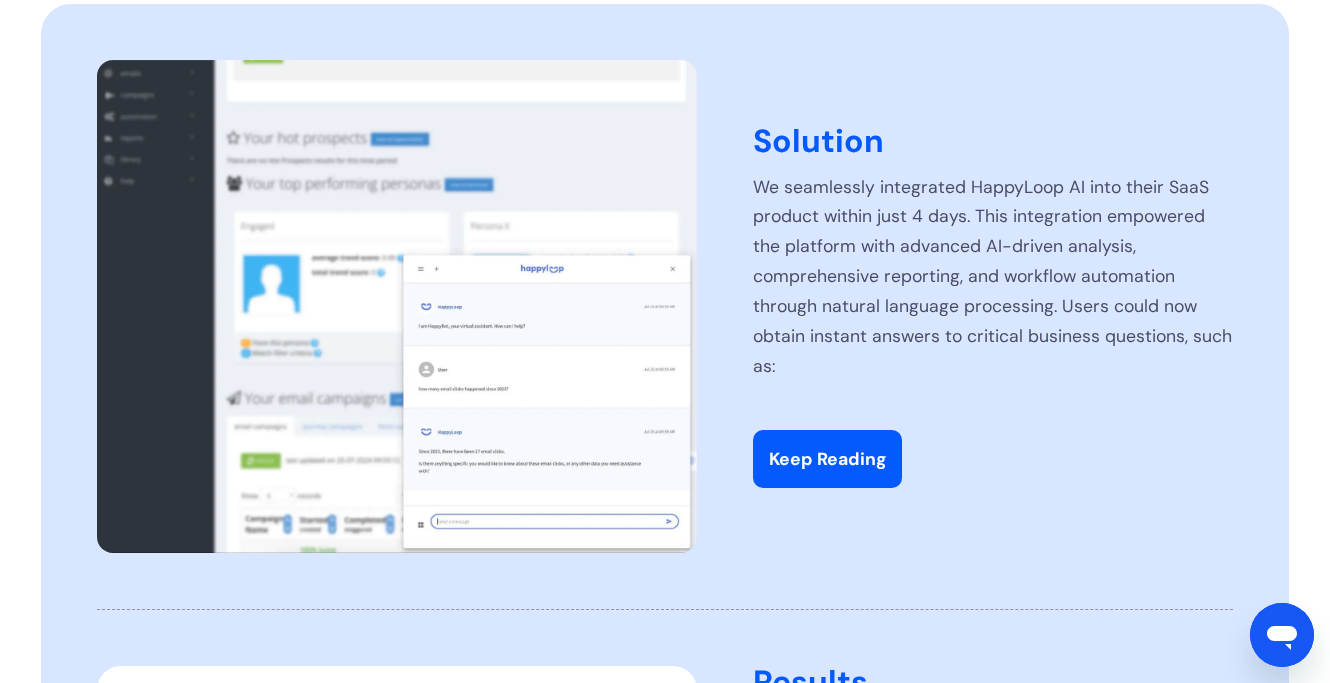 click on "Solution We seamlessly integrated HappyLoop AI into their SaaS product within just 4 days. This integration empowered the platform with advanced AI-driven analysis, comprehensive reporting, and workflow automation through natural language processing. Users could now obtain instant answers to critical business questions, such as: Keep Reading" at bounding box center [665, 306] 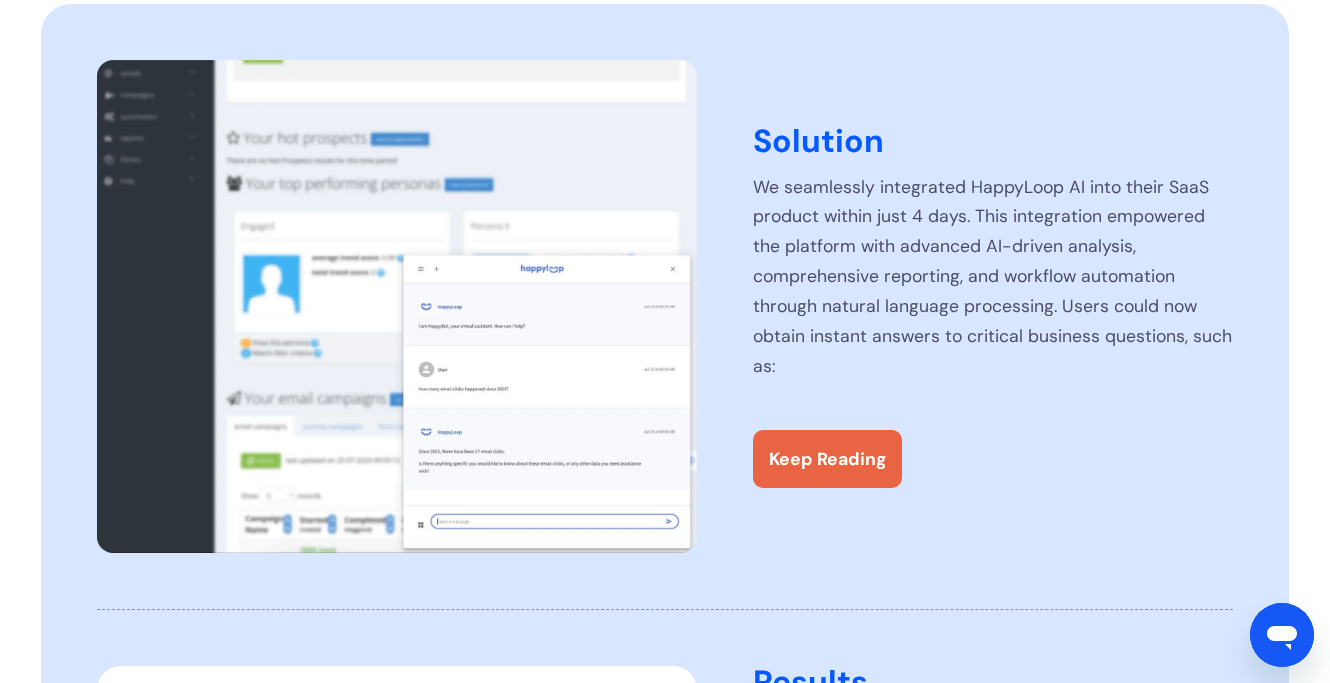 click on "Keep Reading" at bounding box center (827, 459) 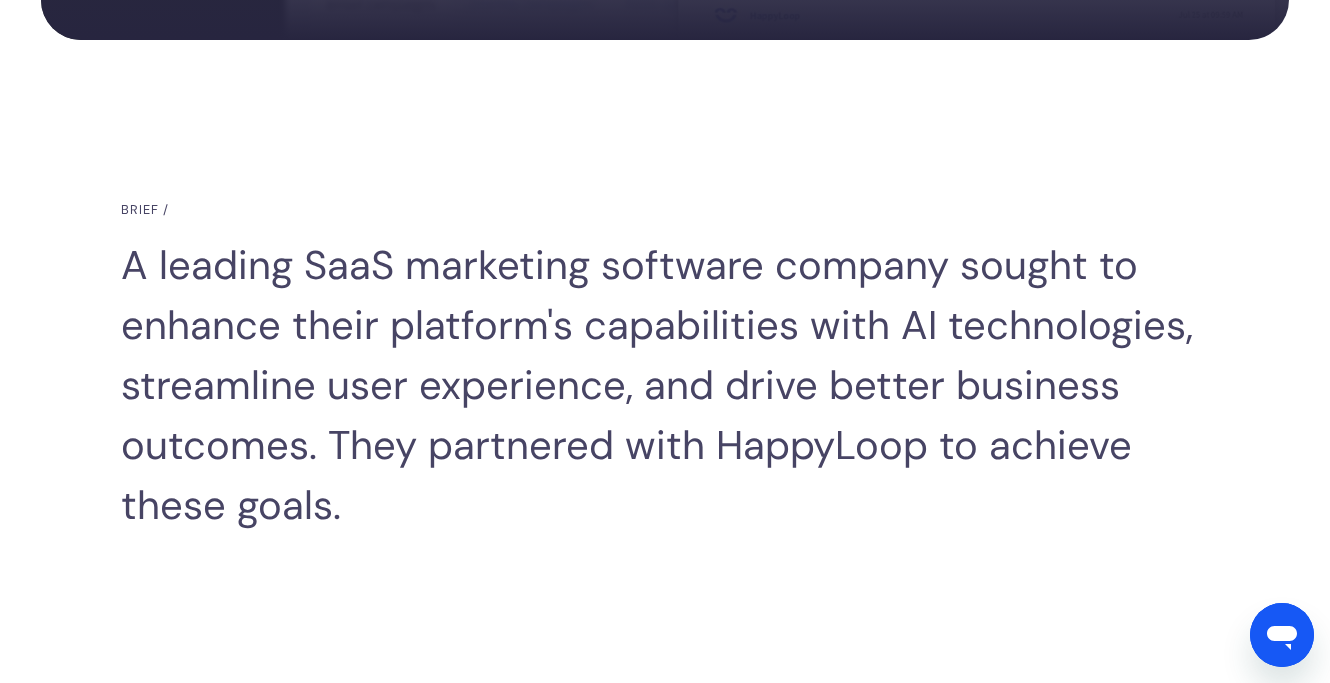 scroll, scrollTop: 0, scrollLeft: 0, axis: both 